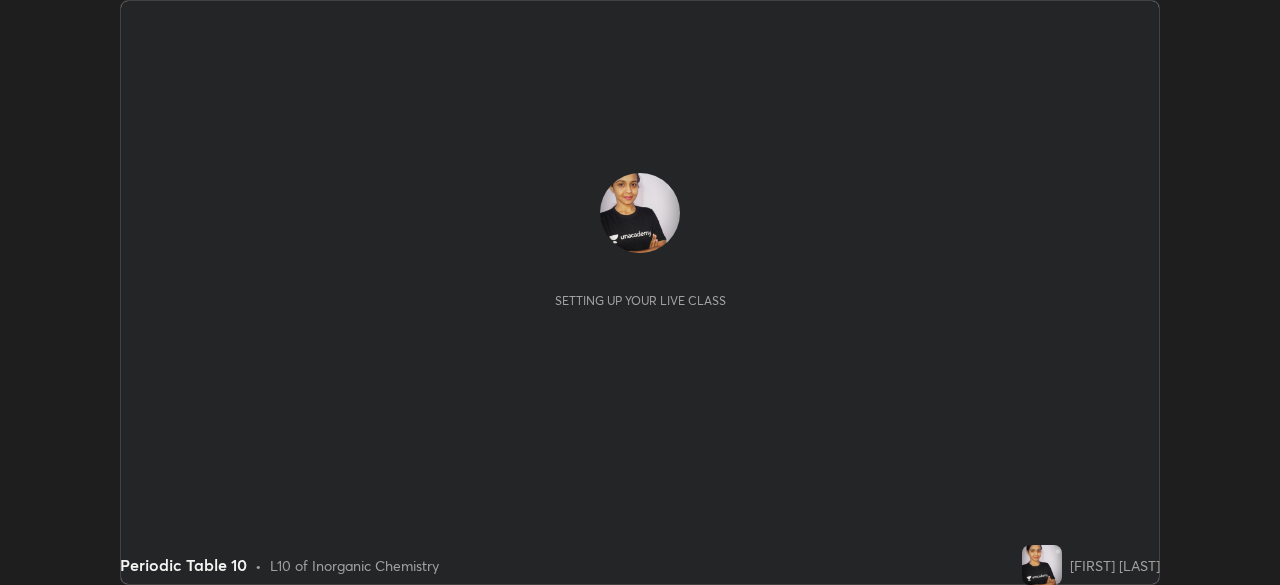 scroll, scrollTop: 0, scrollLeft: 0, axis: both 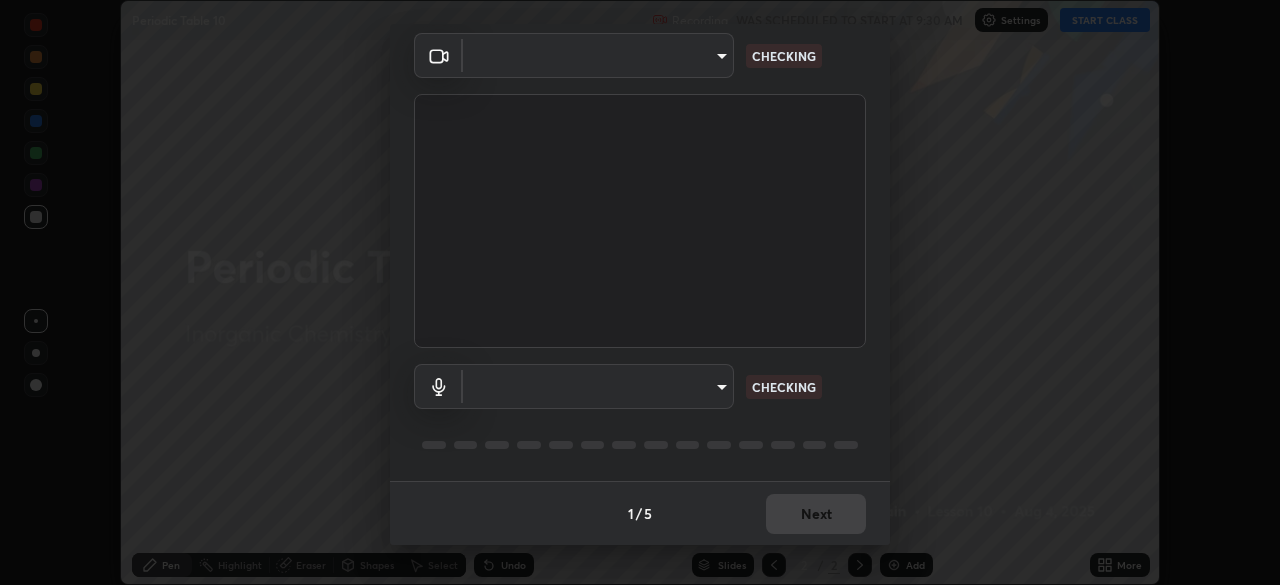 type on "0a1d79d661a64fddf9c7d5b4cd35eaf601090247fd107eb5253fa8bc11dd5ba6" 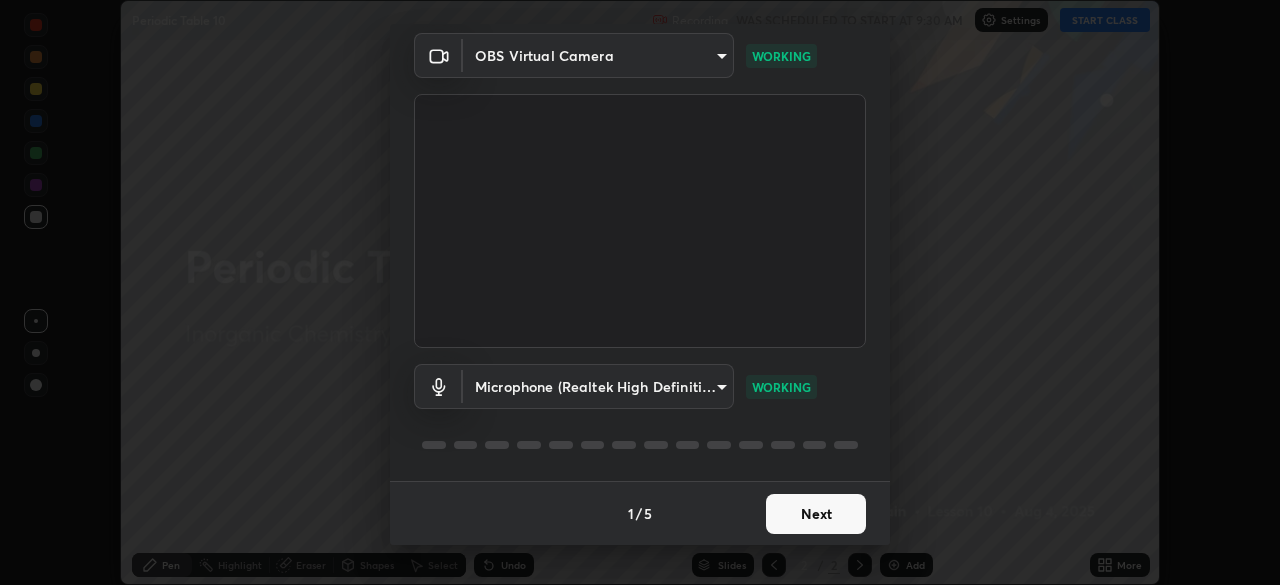 click on "Next" at bounding box center (816, 514) 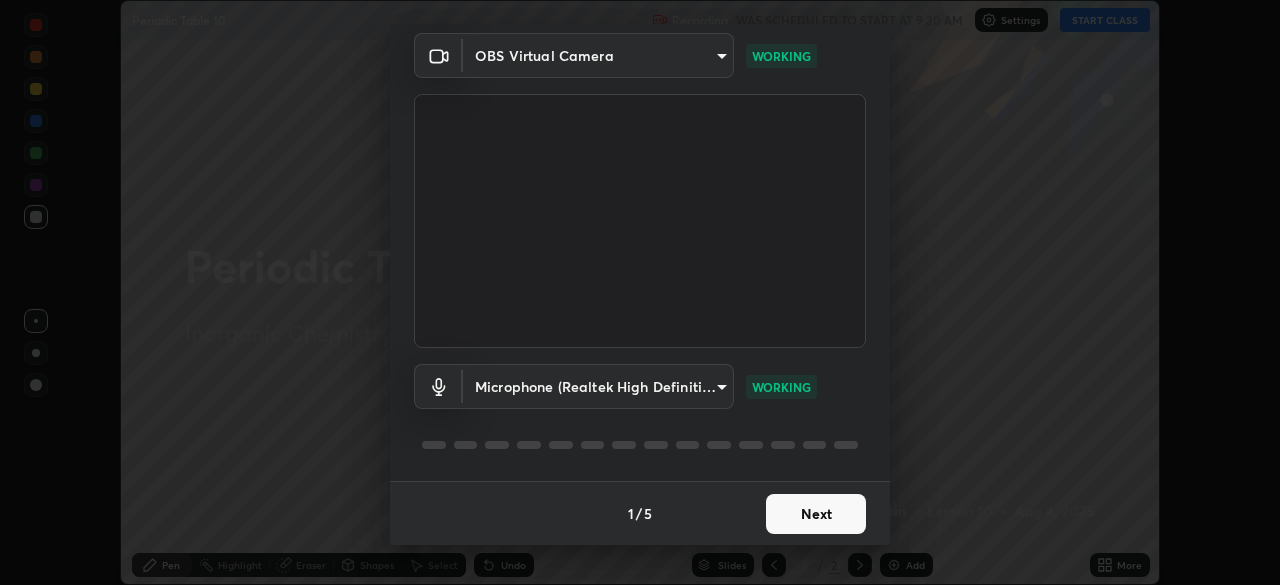 scroll, scrollTop: 0, scrollLeft: 0, axis: both 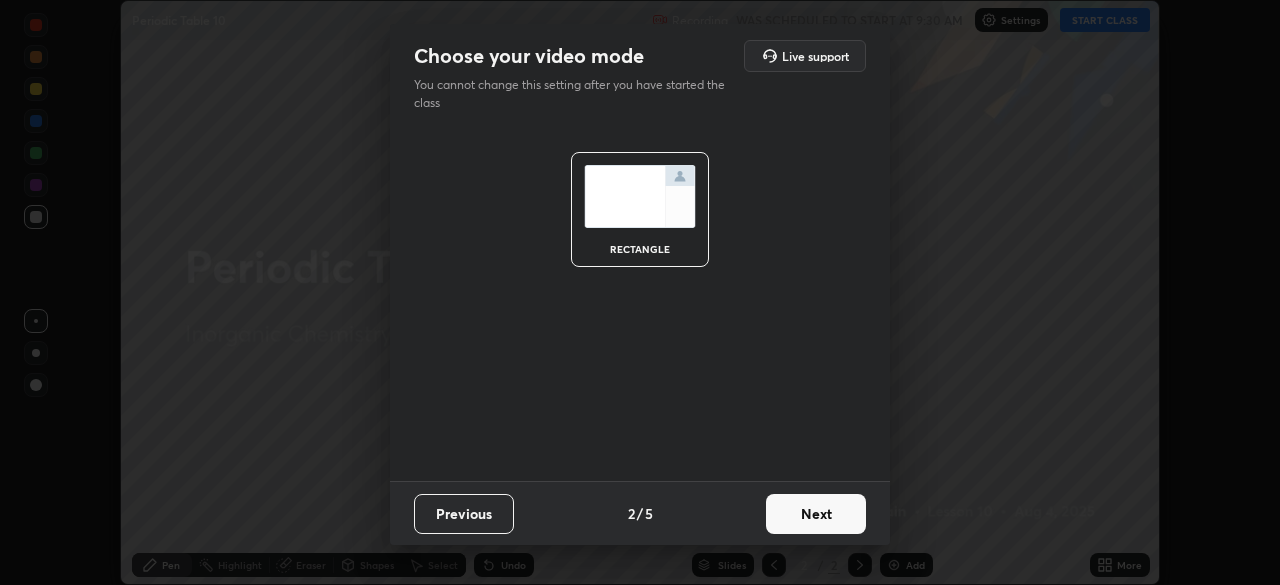 click on "Next" at bounding box center [816, 514] 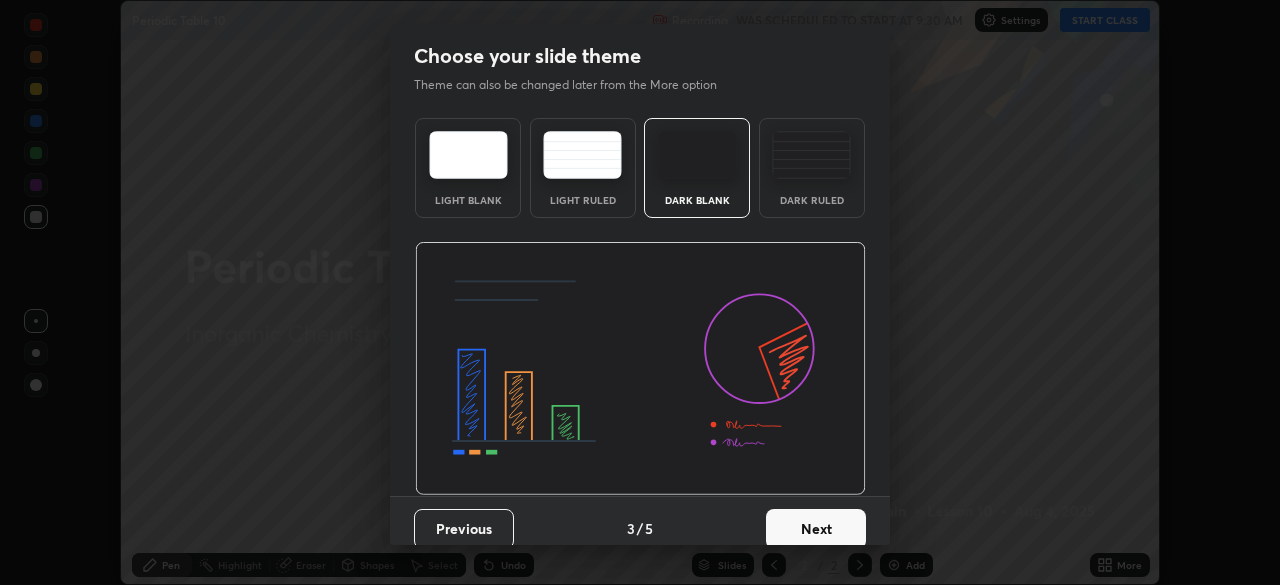 click on "Next" at bounding box center [816, 529] 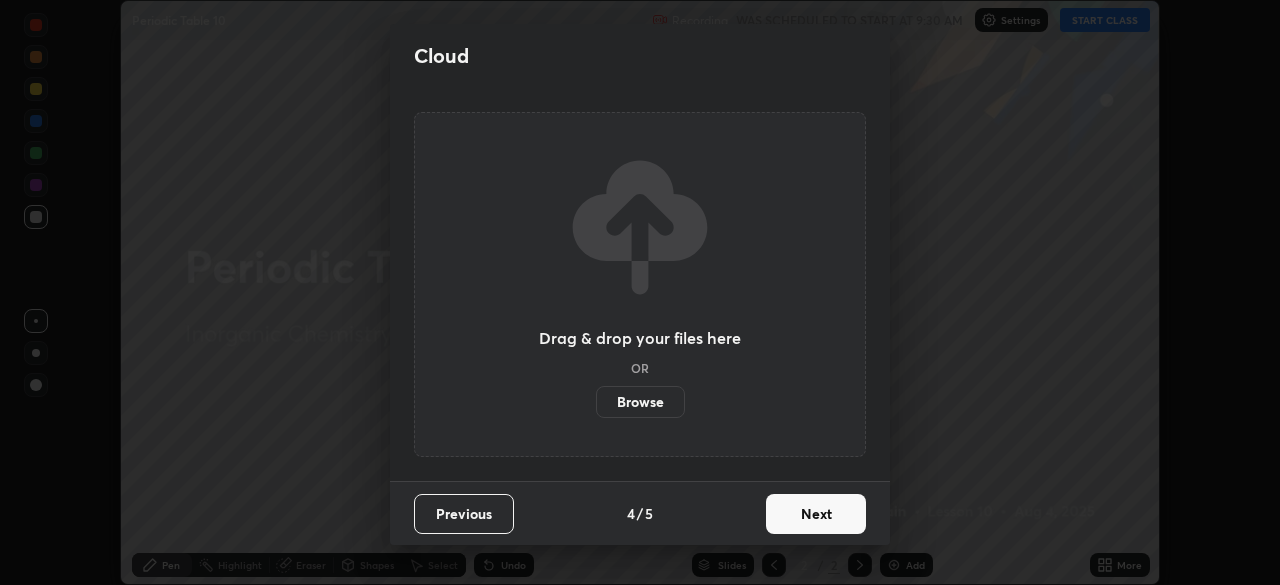 click on "Next" at bounding box center (816, 514) 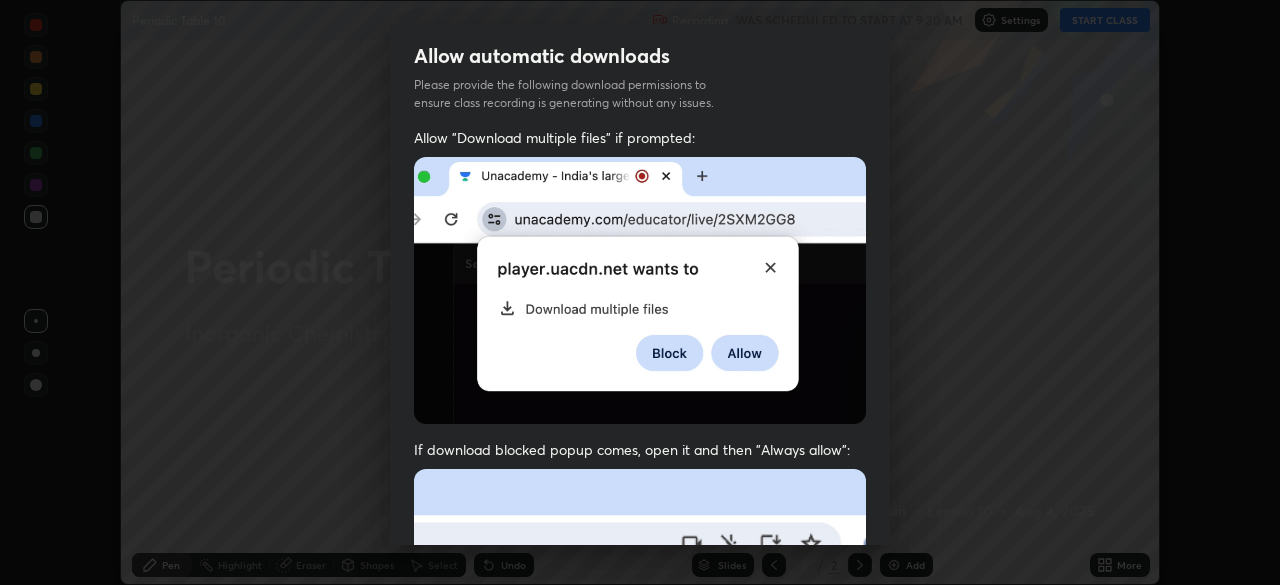 click at bounding box center (640, 687) 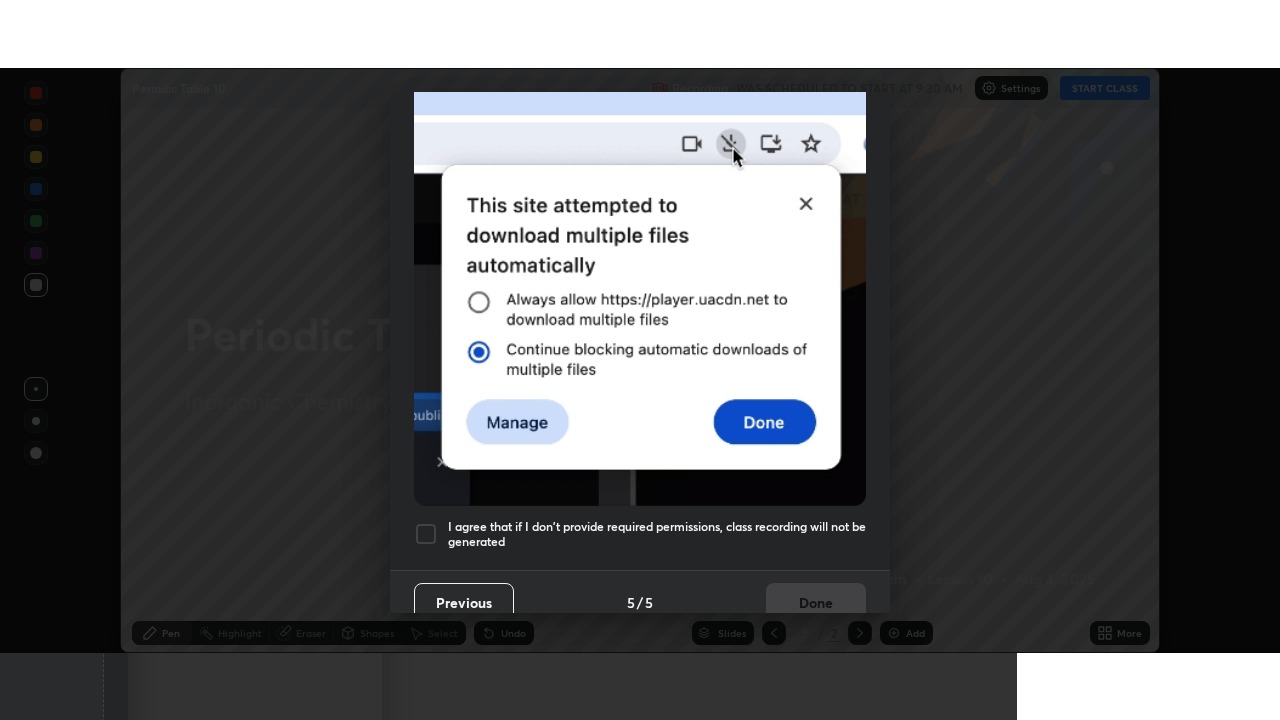 scroll, scrollTop: 479, scrollLeft: 0, axis: vertical 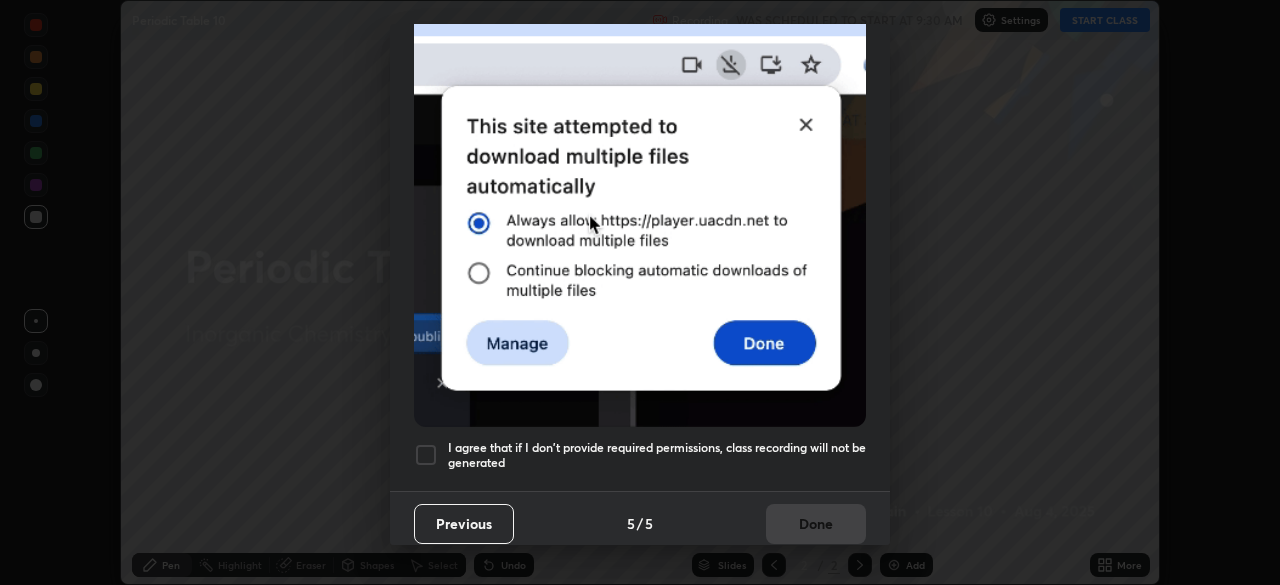 click at bounding box center [426, 455] 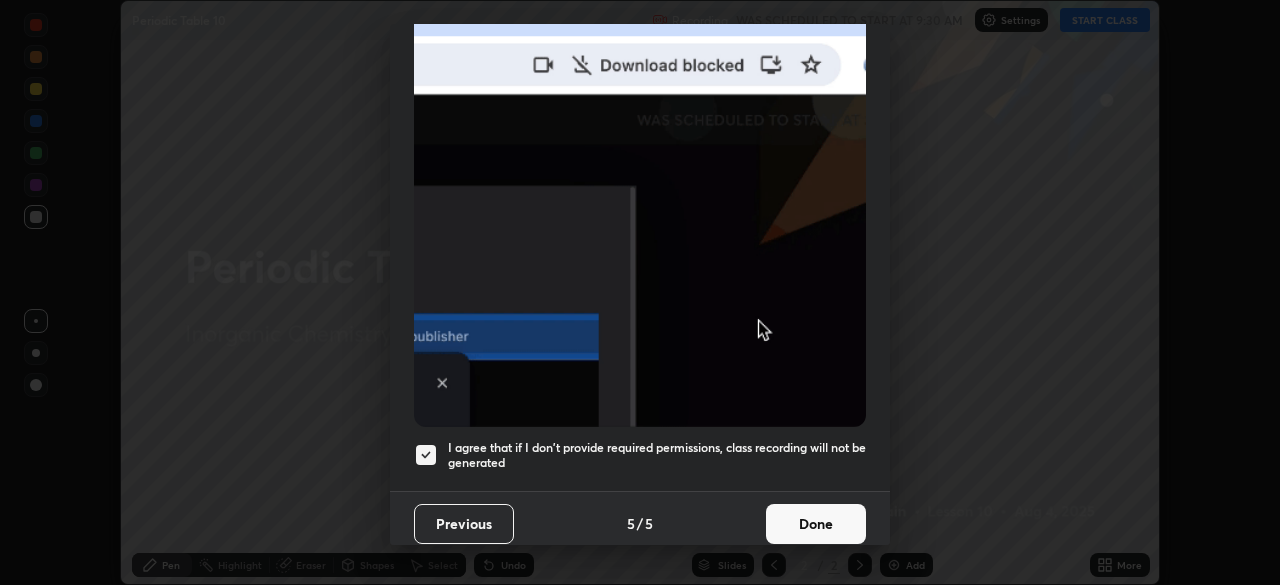 click on "Done" at bounding box center (816, 524) 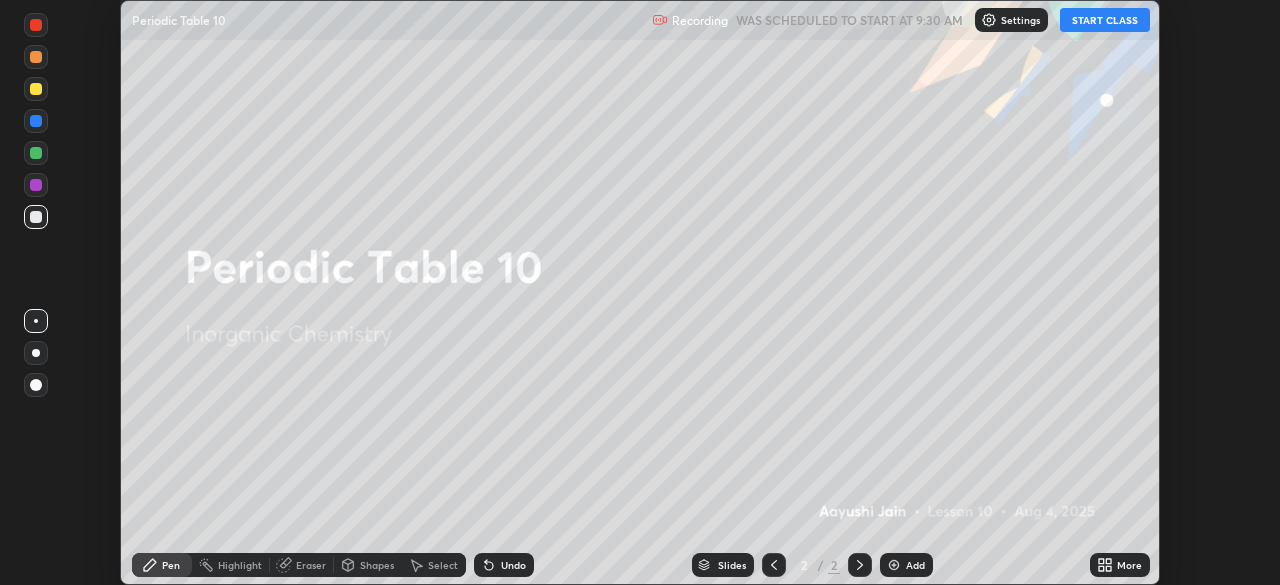 click on "START CLASS" at bounding box center [1105, 20] 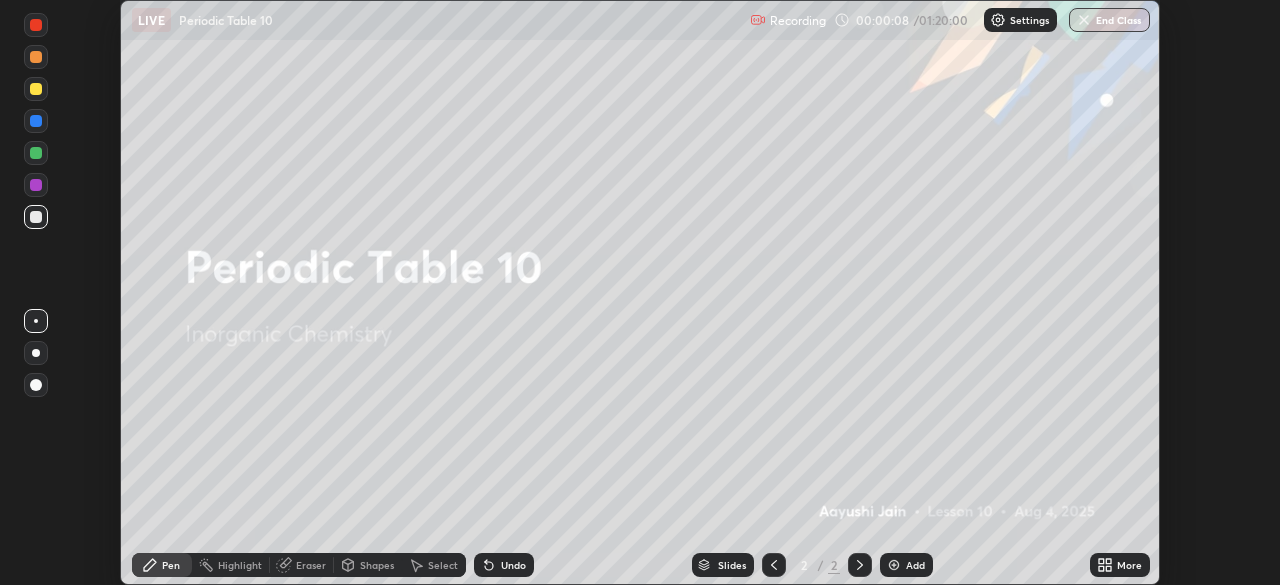click 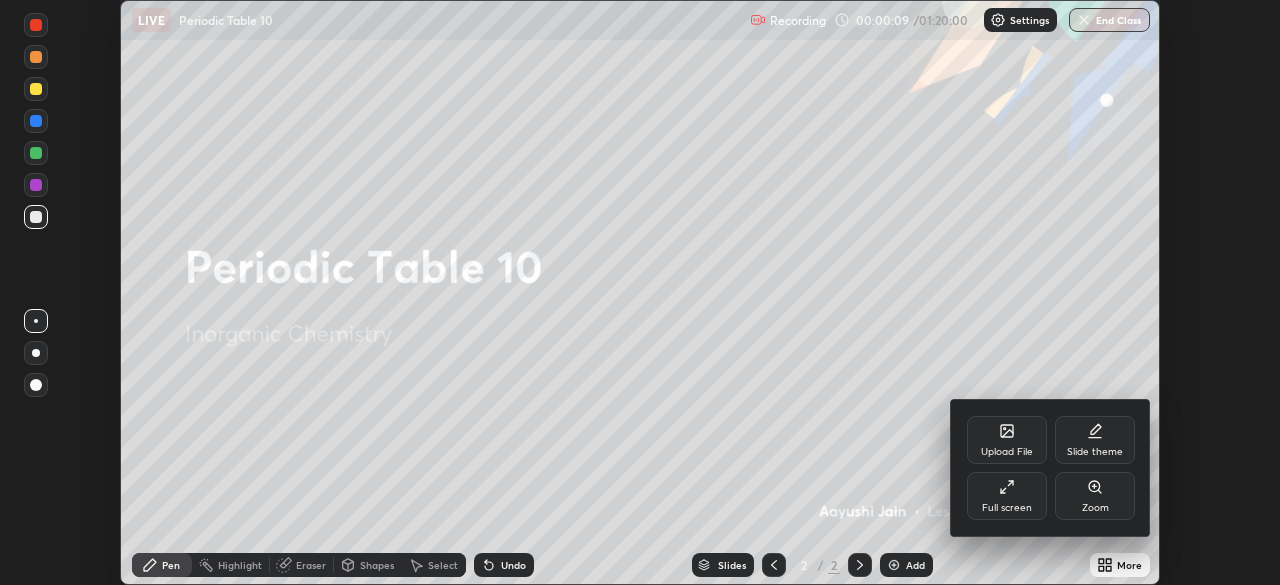 click on "Full screen" at bounding box center [1007, 496] 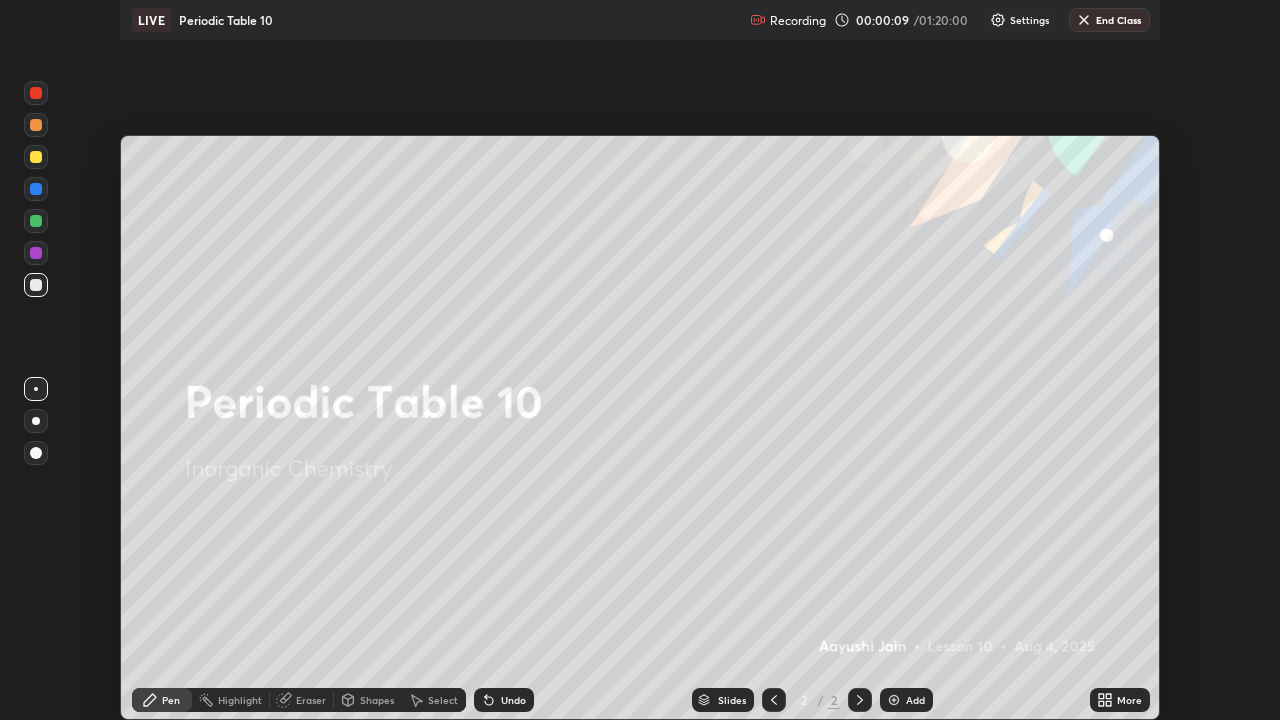 scroll, scrollTop: 99280, scrollLeft: 98720, axis: both 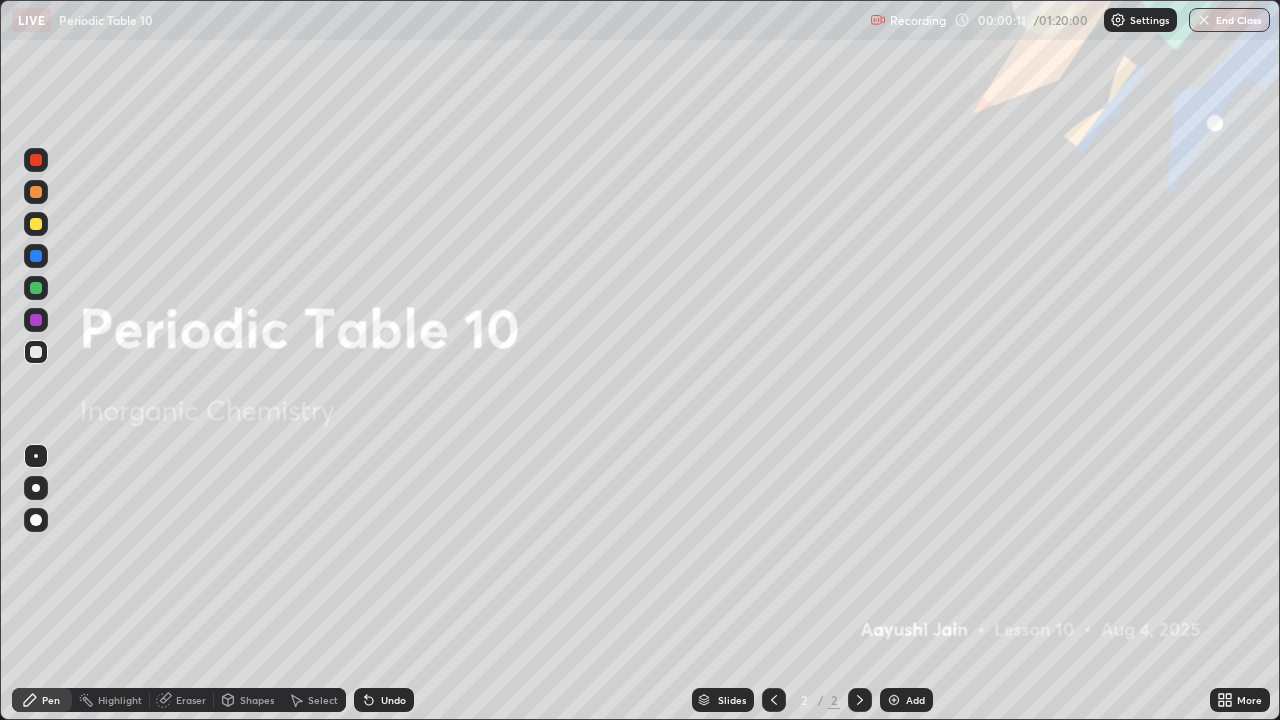 click on "Add" at bounding box center [915, 700] 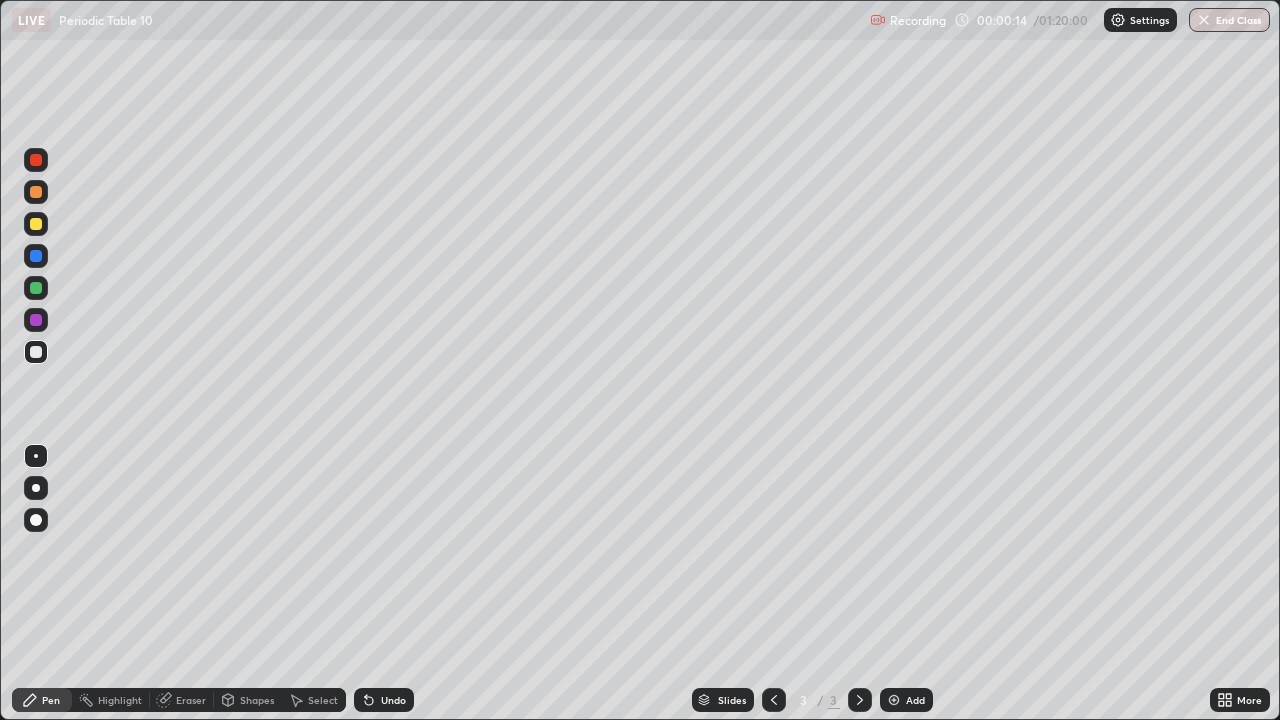 click at bounding box center (36, 224) 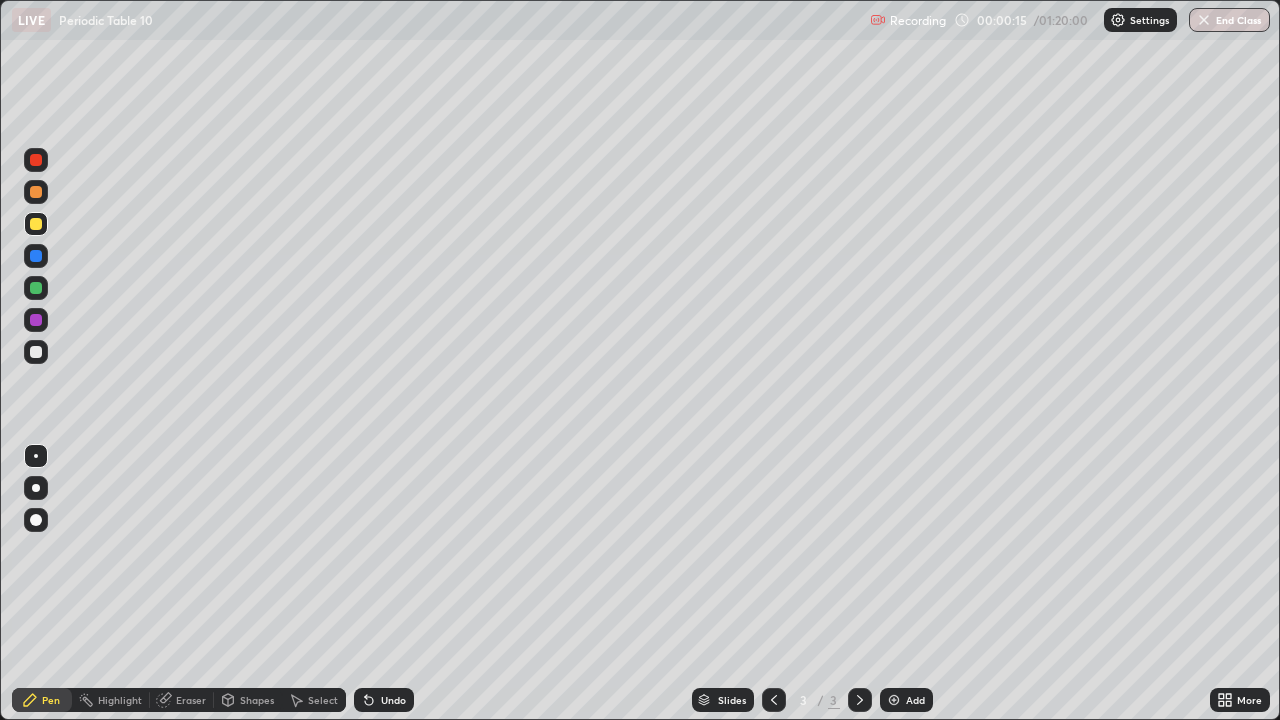 click at bounding box center [36, 488] 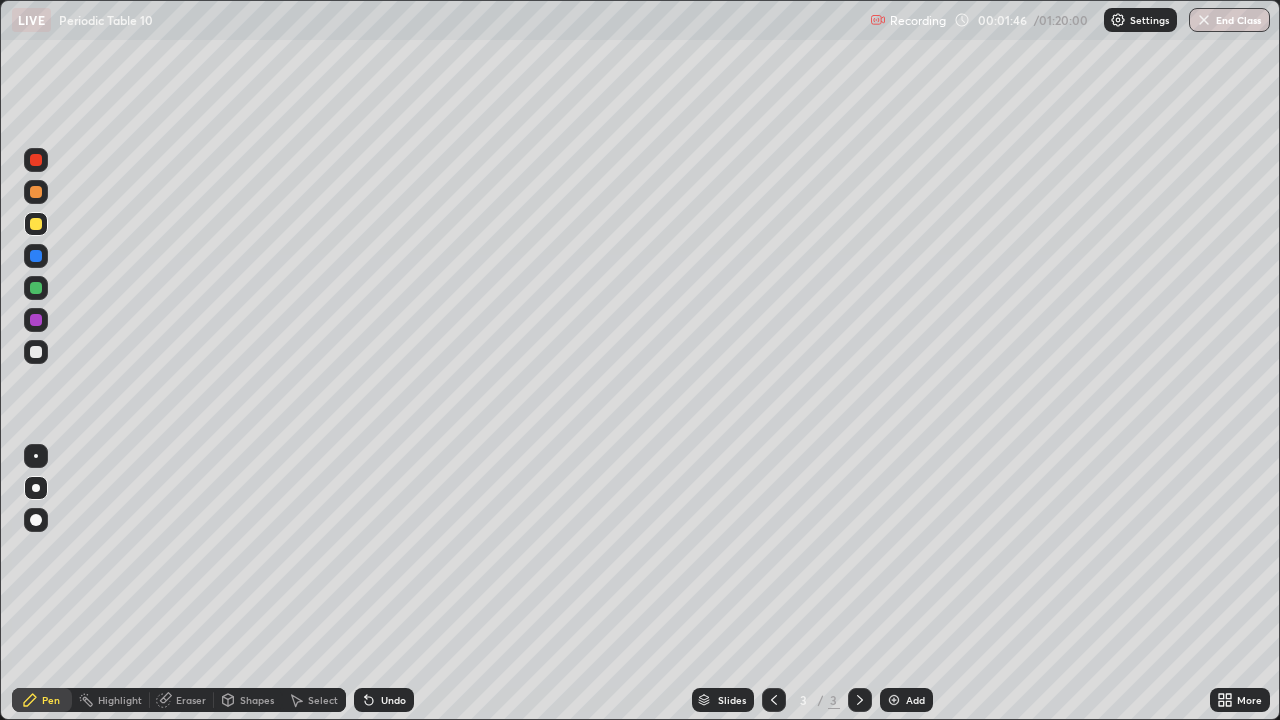 click on "Eraser" at bounding box center [182, 700] 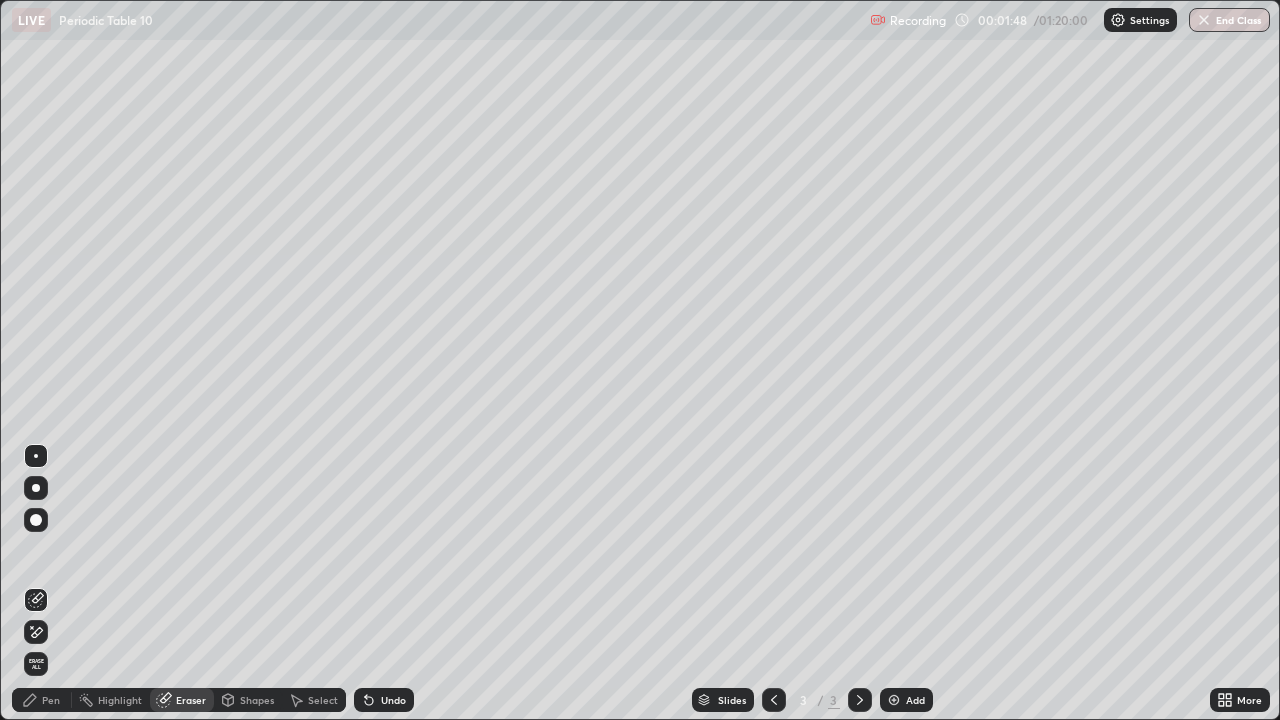 click on "Pen" at bounding box center [51, 700] 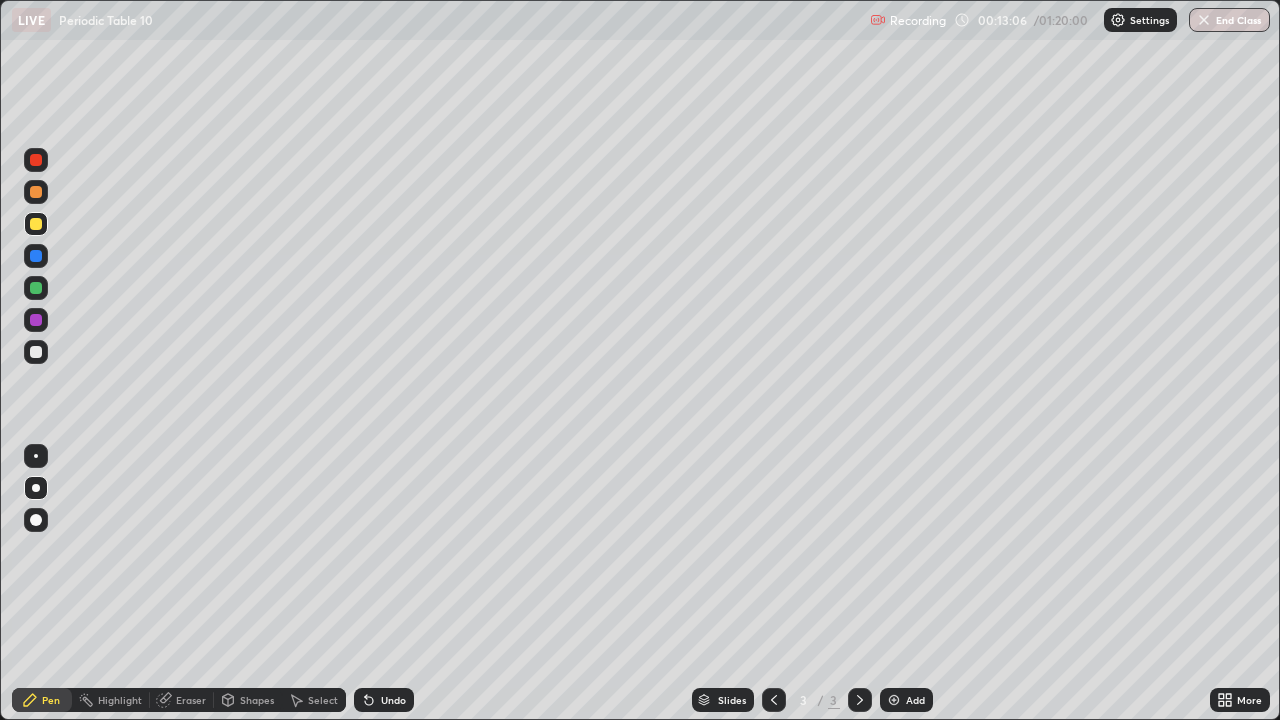 click on "Add" at bounding box center [906, 700] 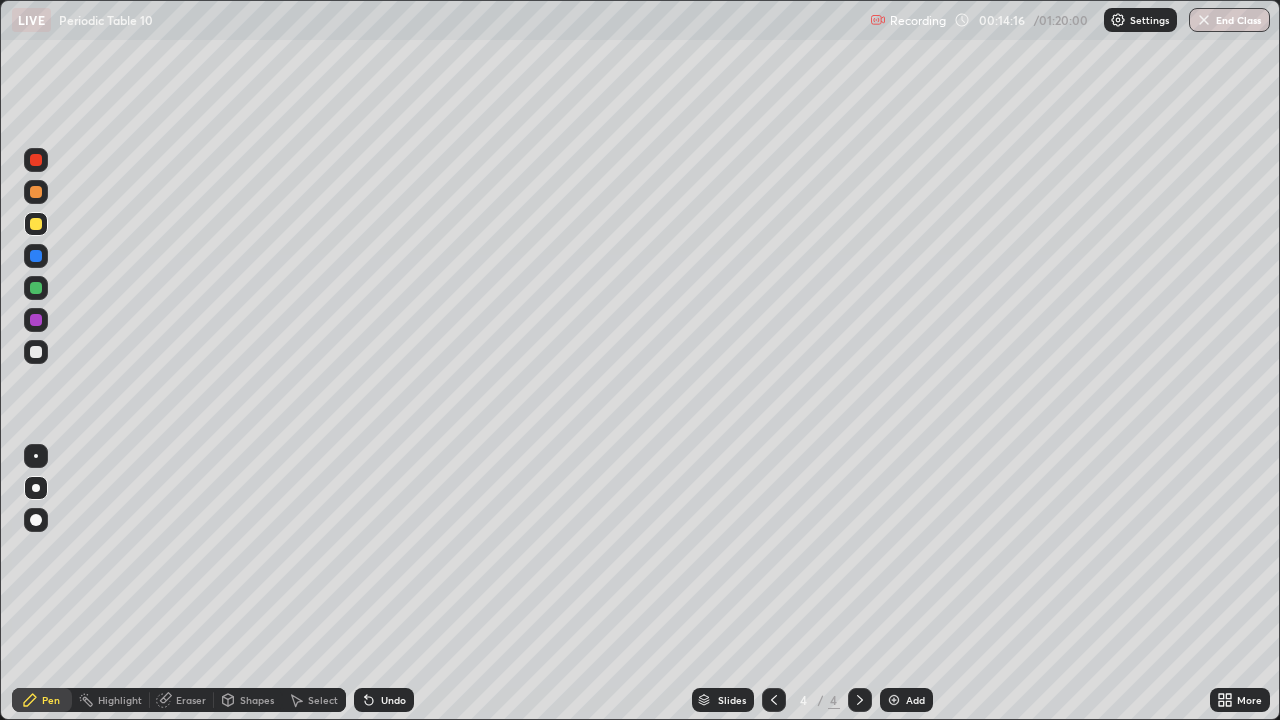 click at bounding box center (36, 352) 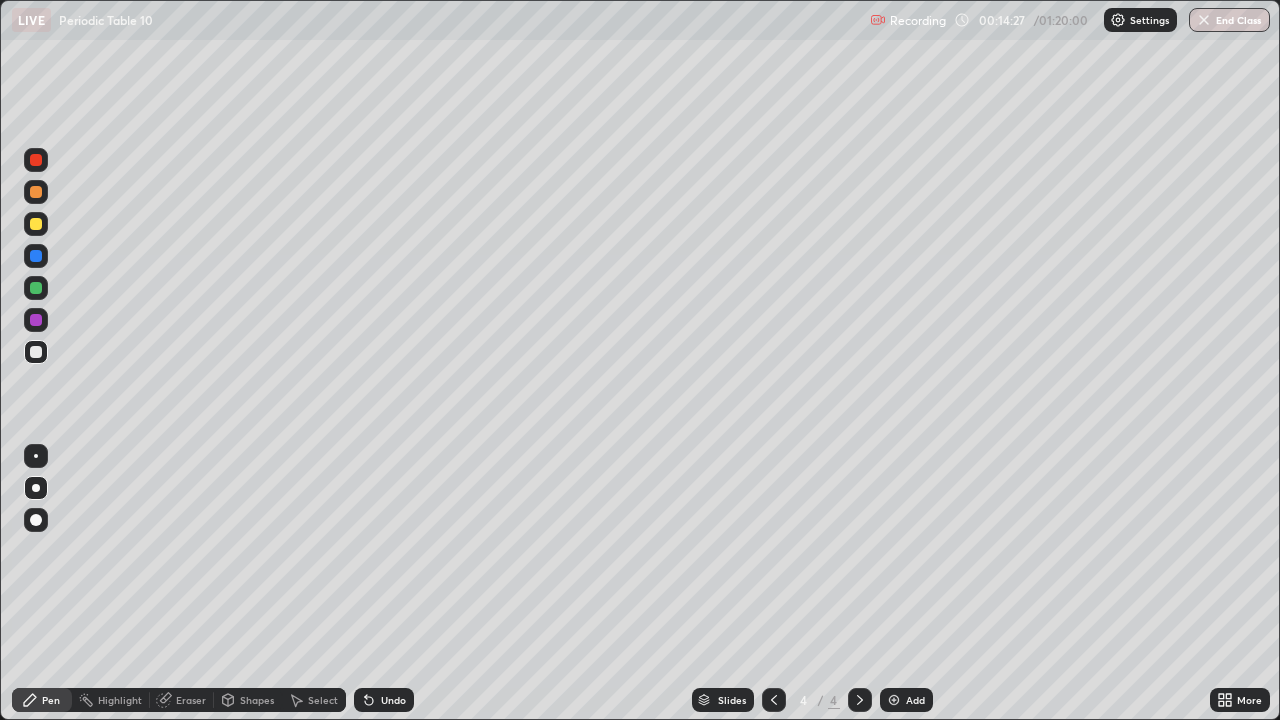 click at bounding box center [36, 224] 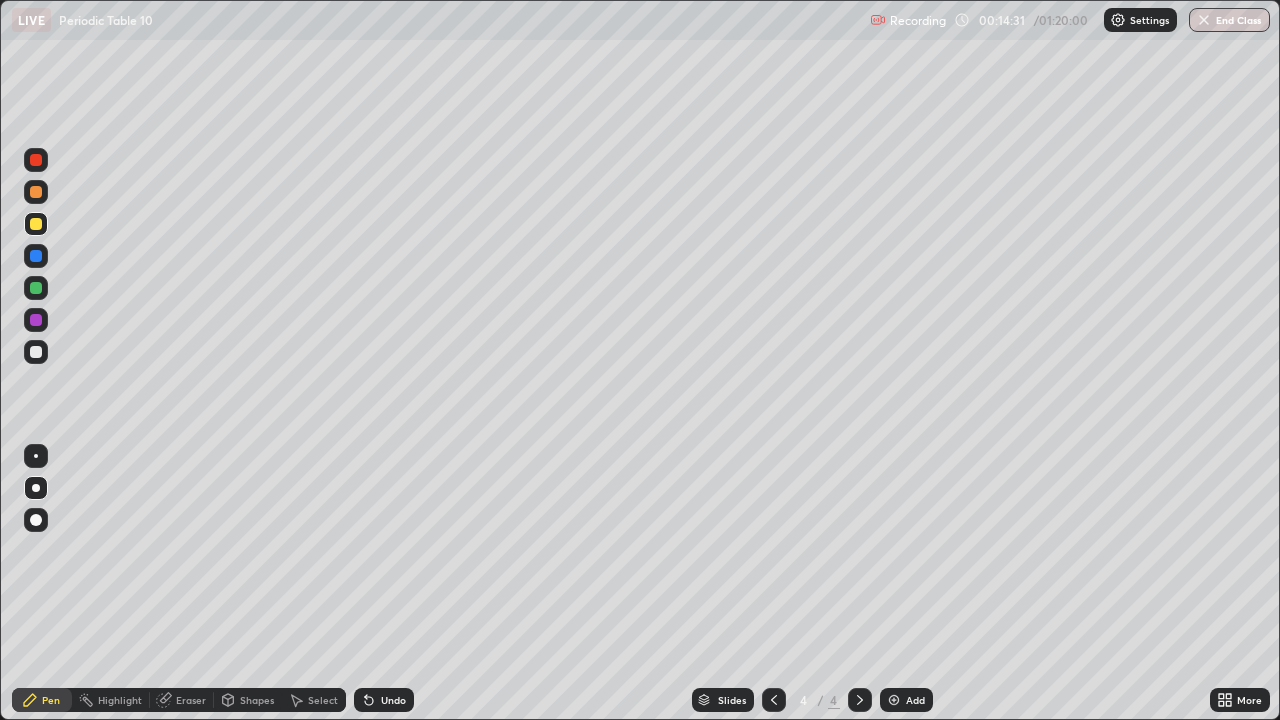 click at bounding box center [36, 352] 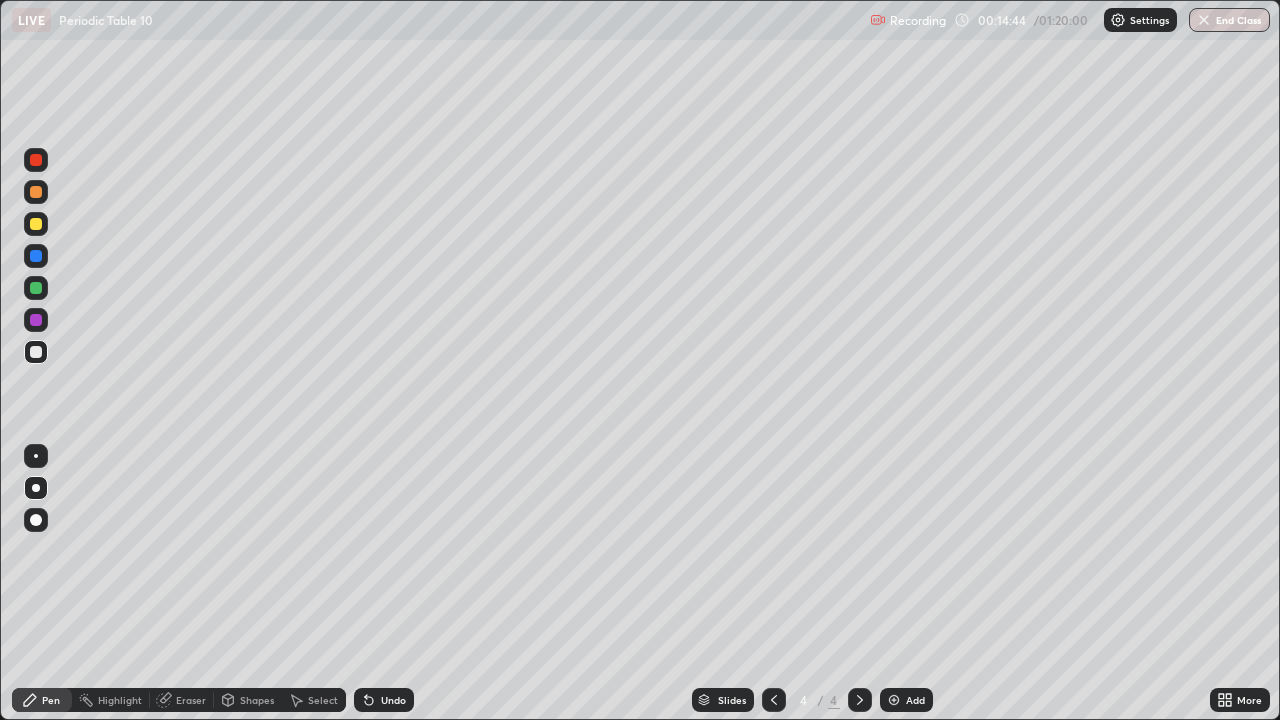 click at bounding box center [36, 224] 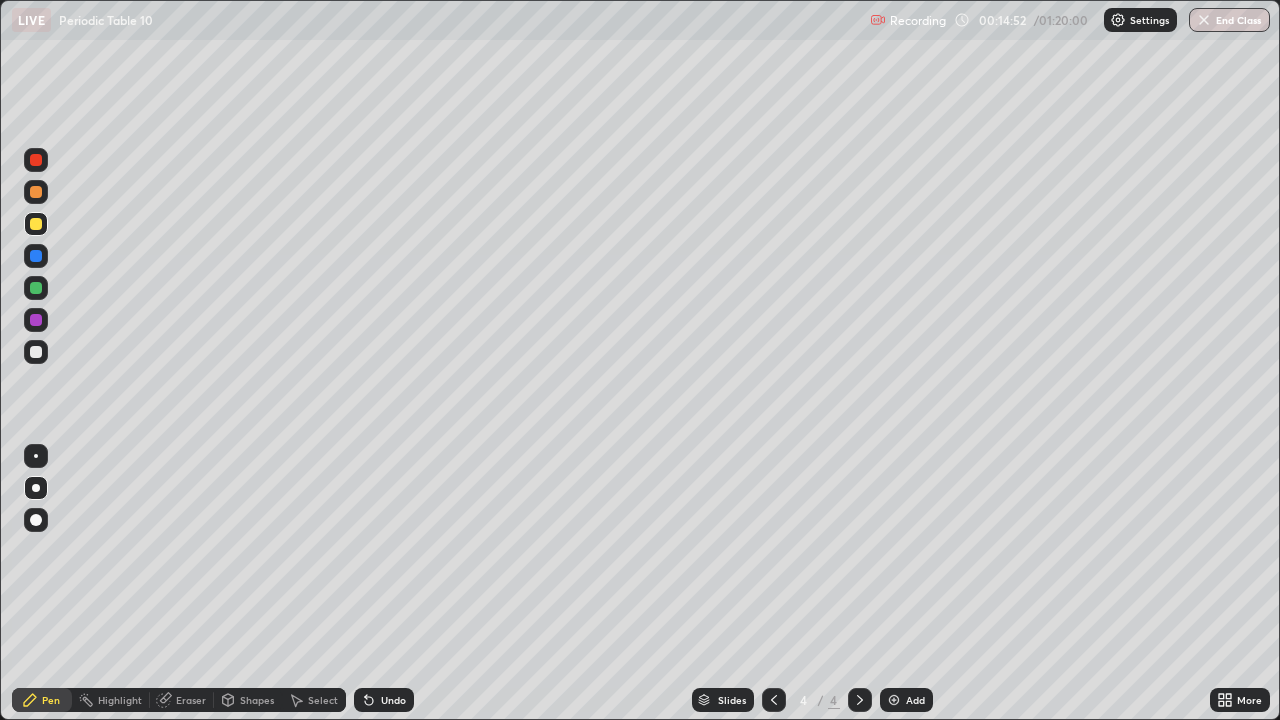 click on "Eraser" at bounding box center [191, 700] 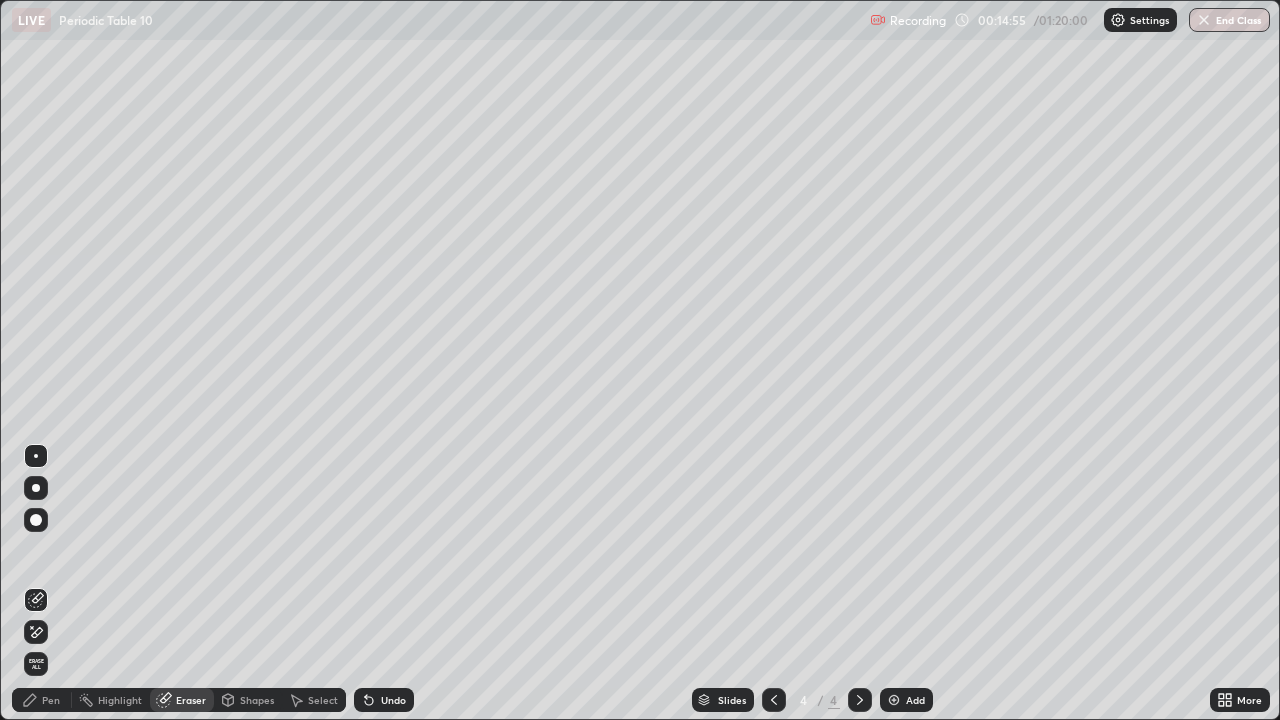 click on "Pen" at bounding box center (51, 700) 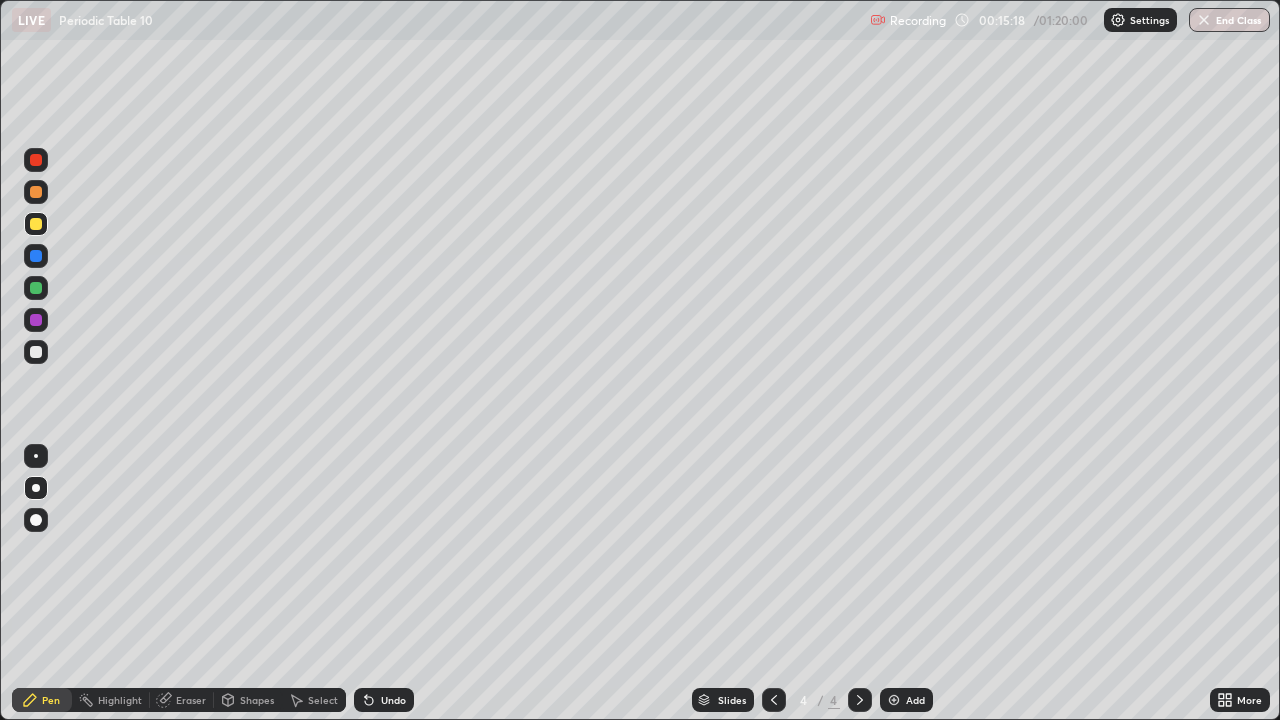 click at bounding box center [36, 352] 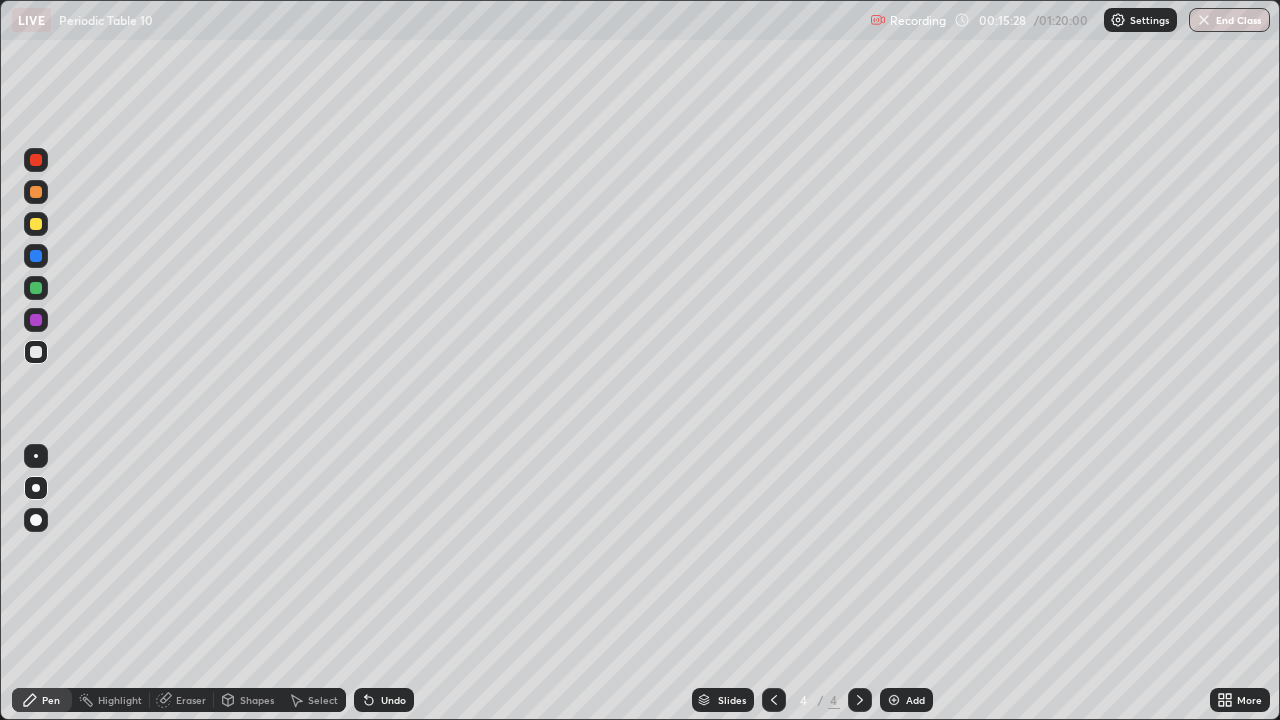 click on "Eraser" at bounding box center (191, 700) 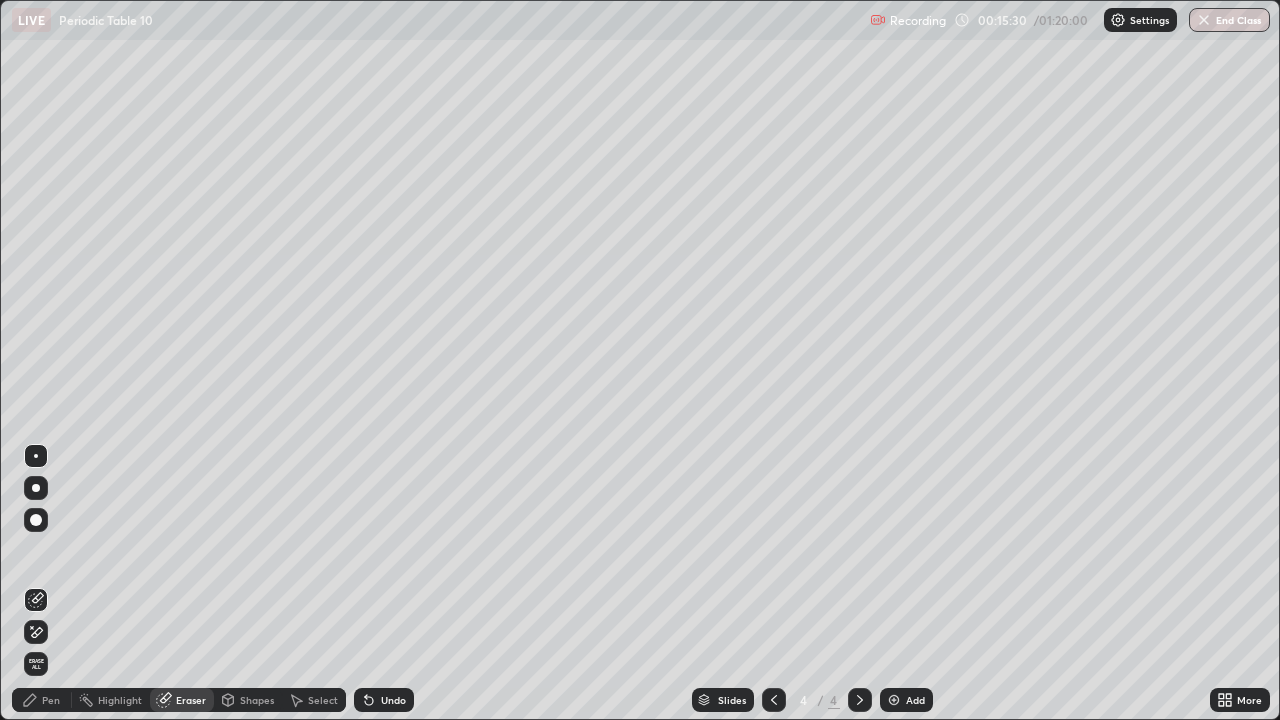 click on "Pen" at bounding box center [51, 700] 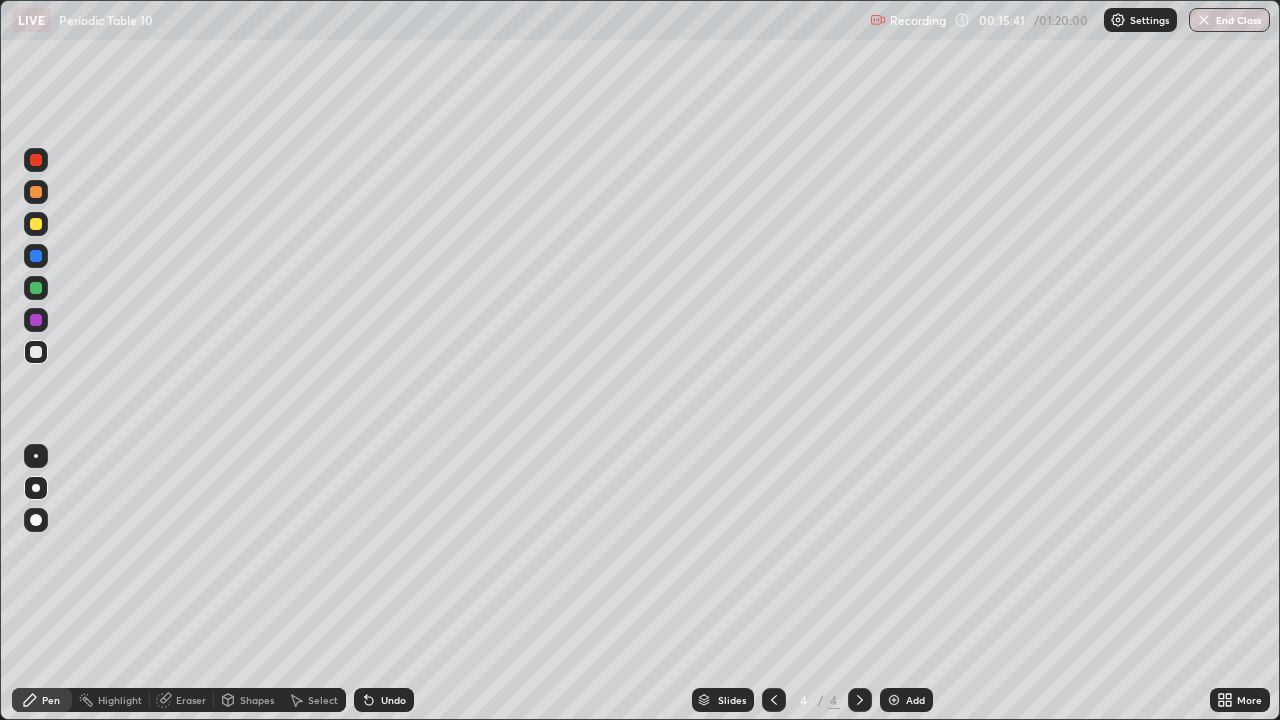click at bounding box center (36, 256) 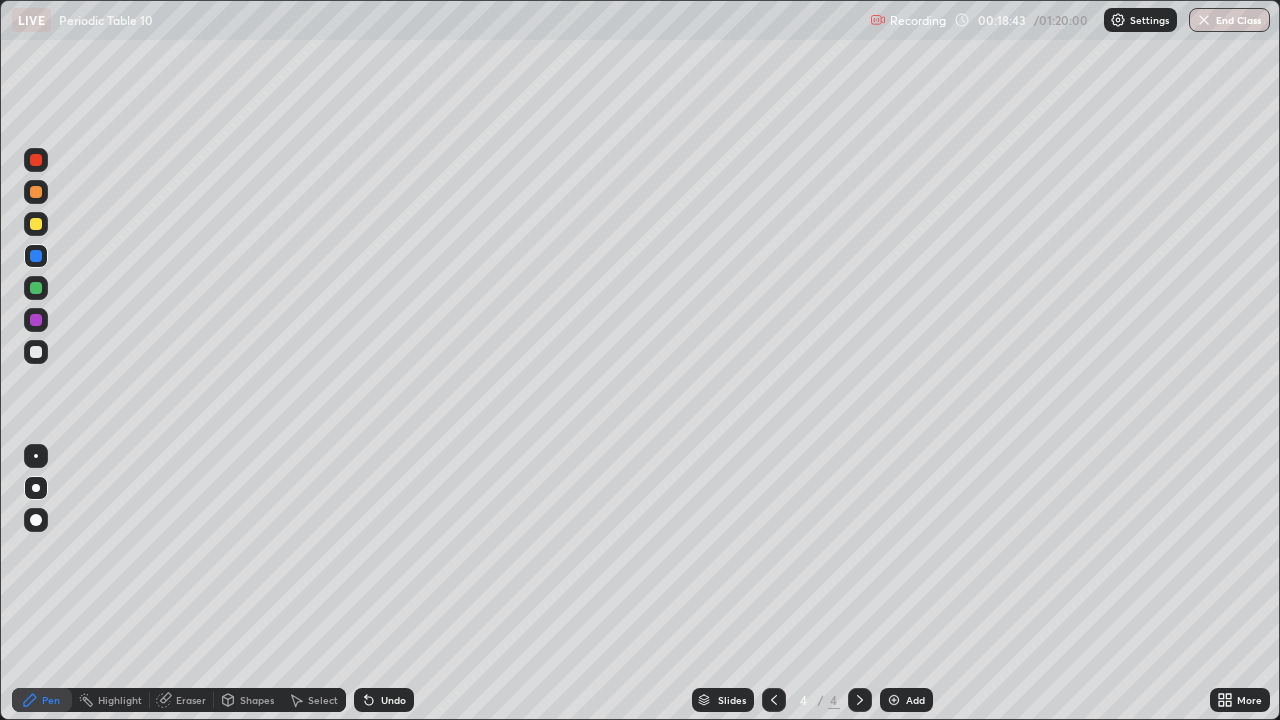 click at bounding box center [894, 700] 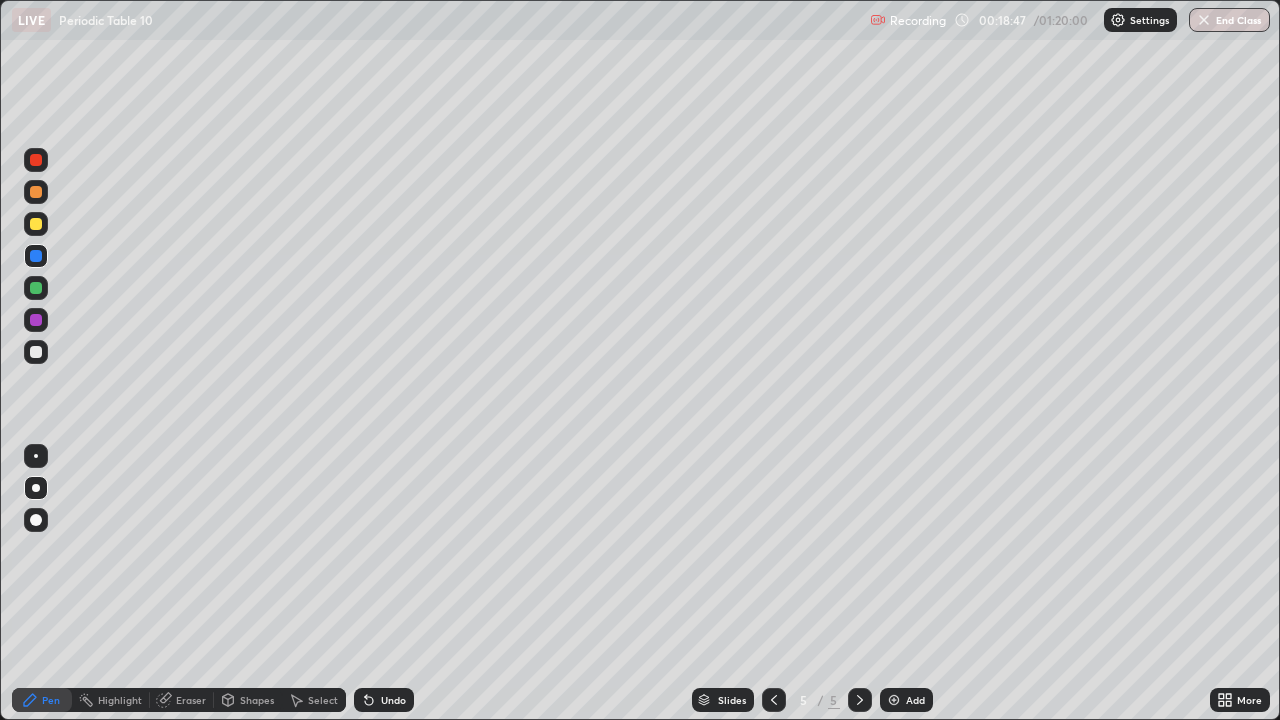 click on "Eraser" at bounding box center (191, 700) 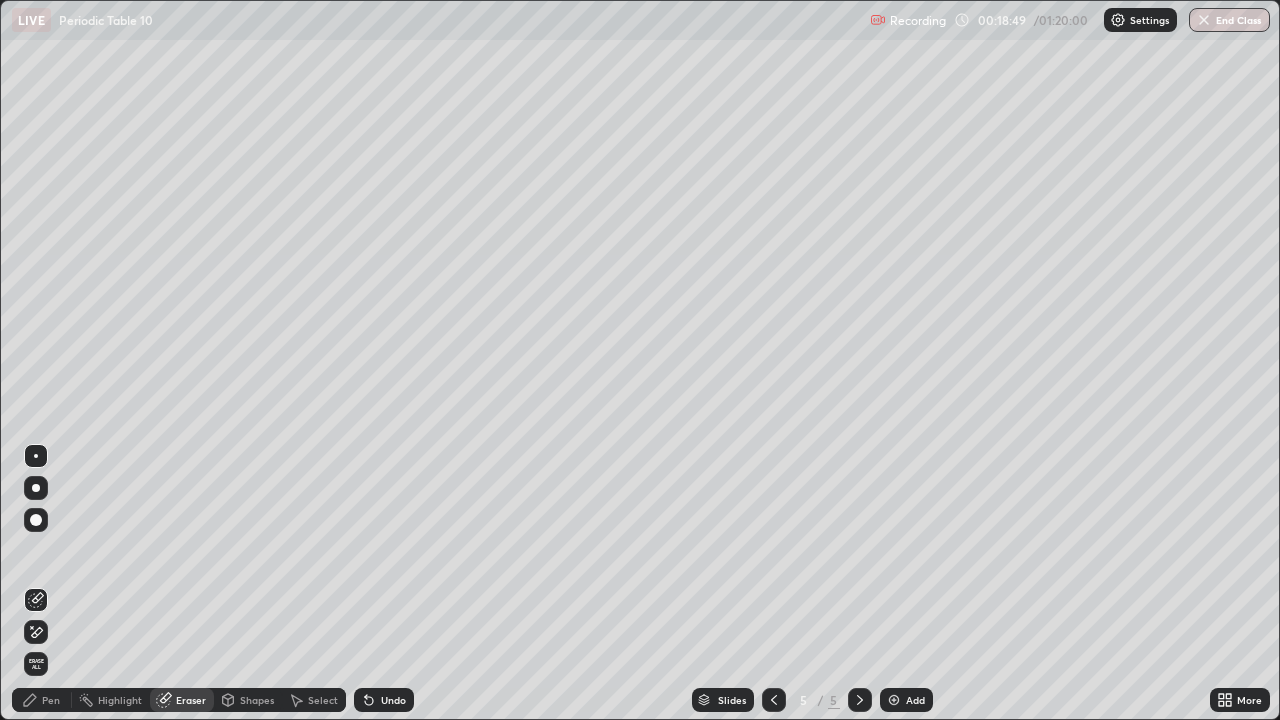 click on "Pen" at bounding box center [51, 700] 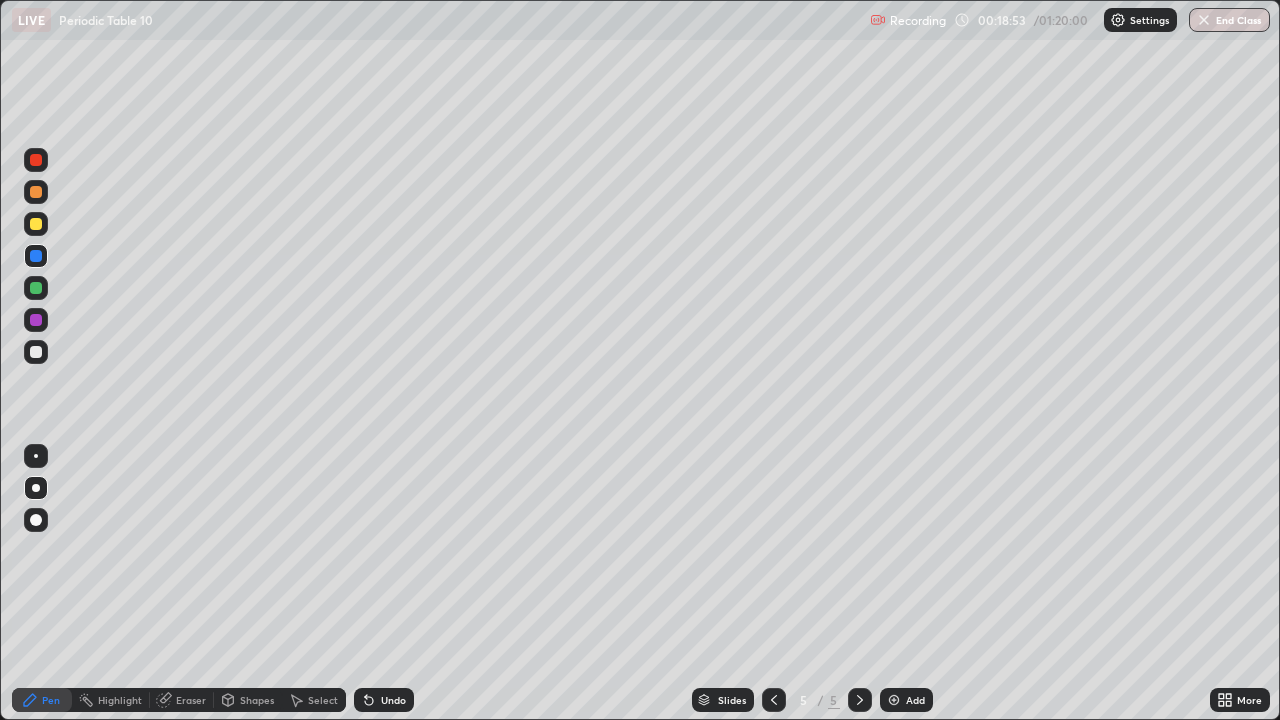 click at bounding box center (36, 352) 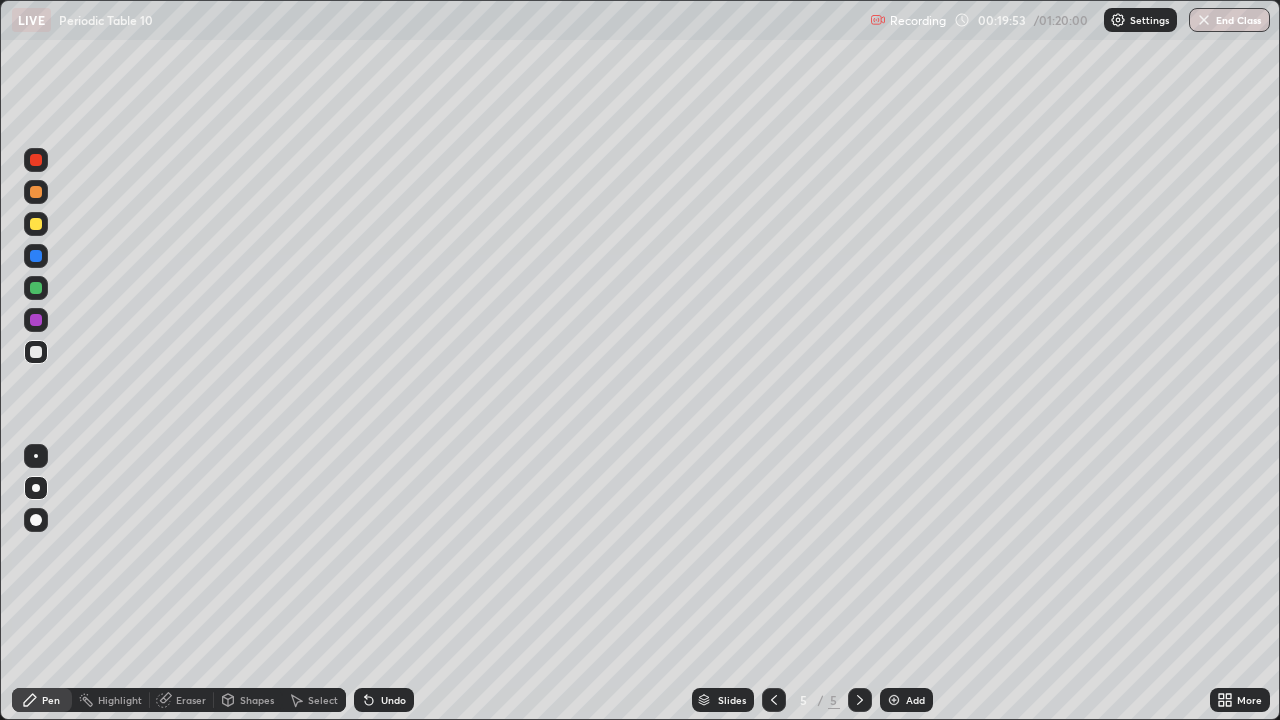click at bounding box center [36, 320] 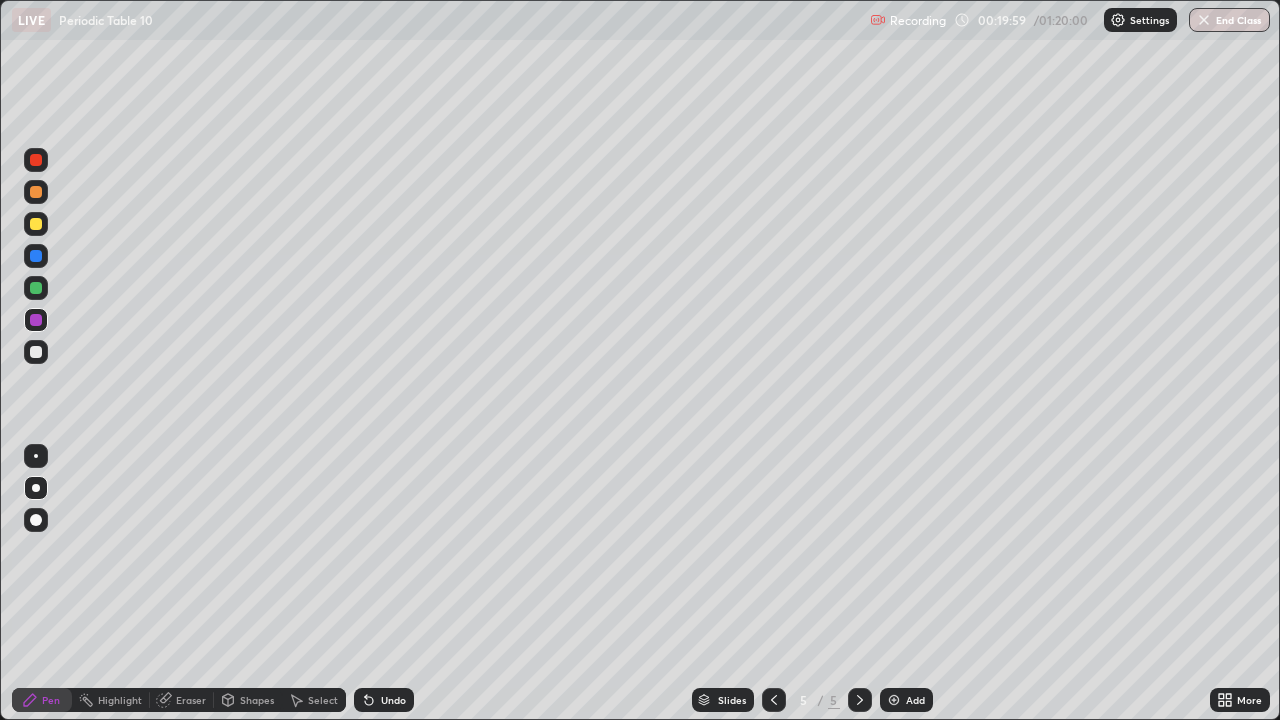 click at bounding box center (36, 352) 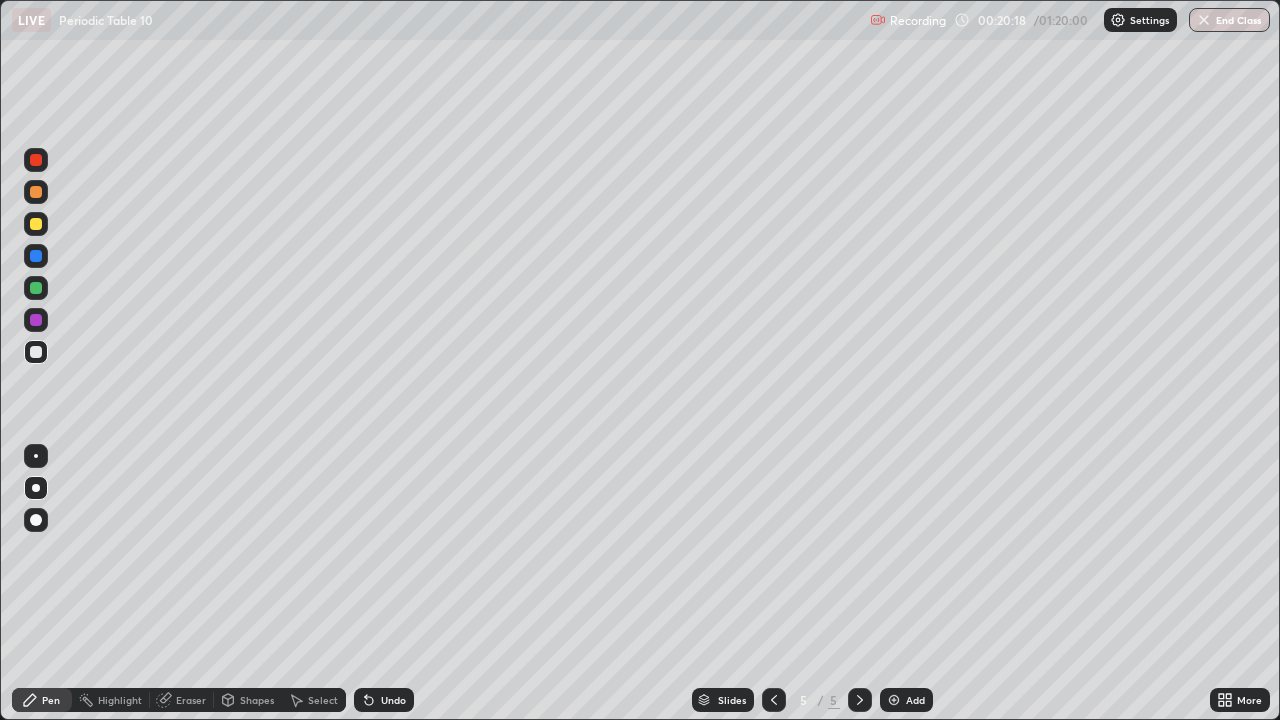 click at bounding box center (36, 320) 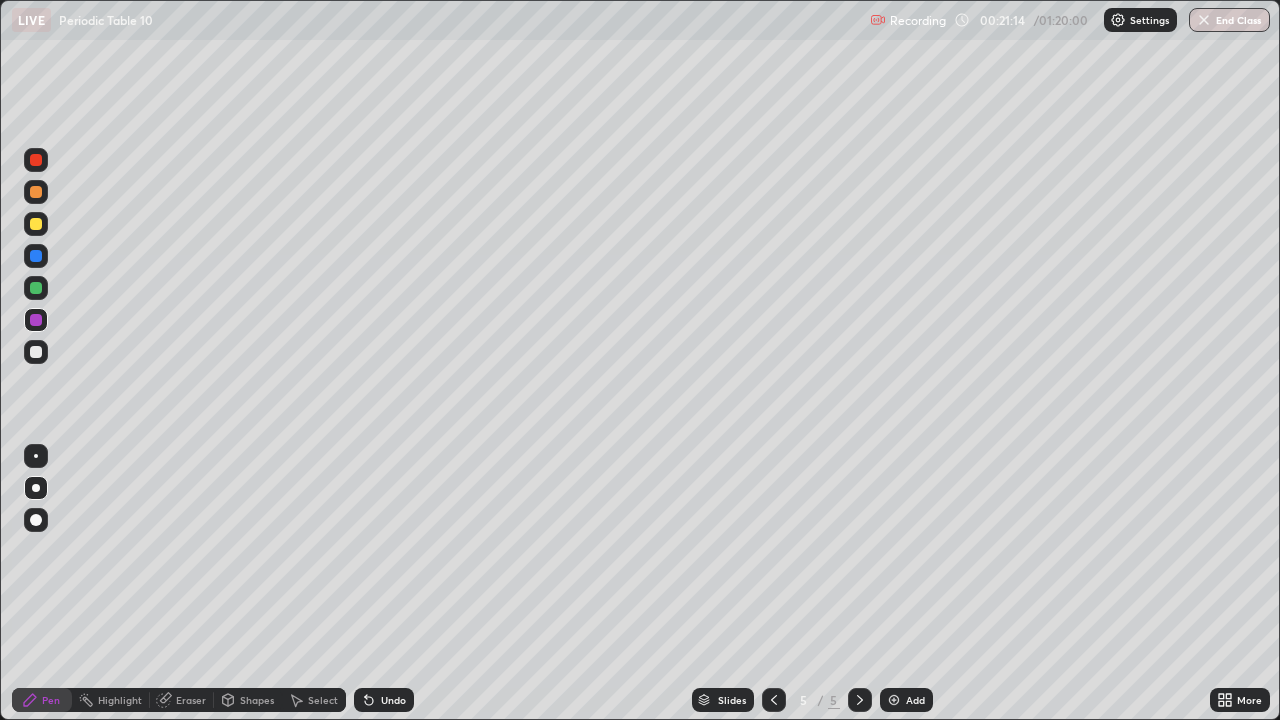 click at bounding box center (36, 224) 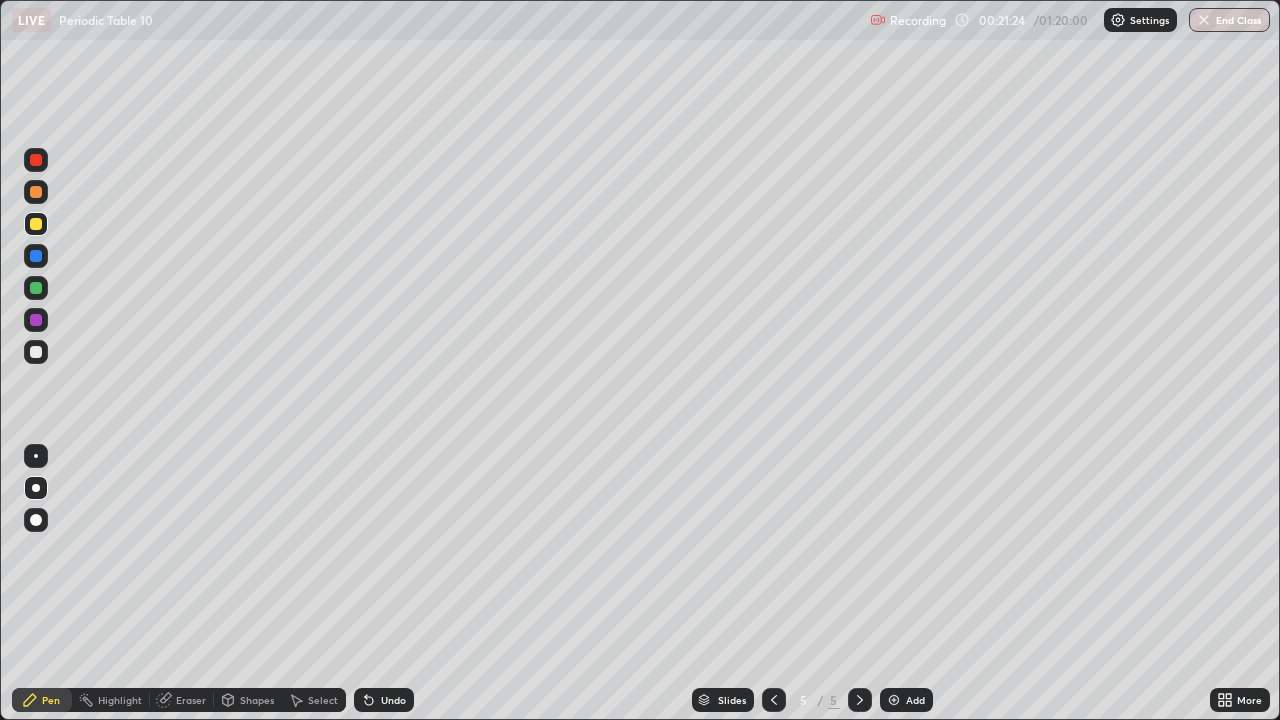 click at bounding box center (36, 352) 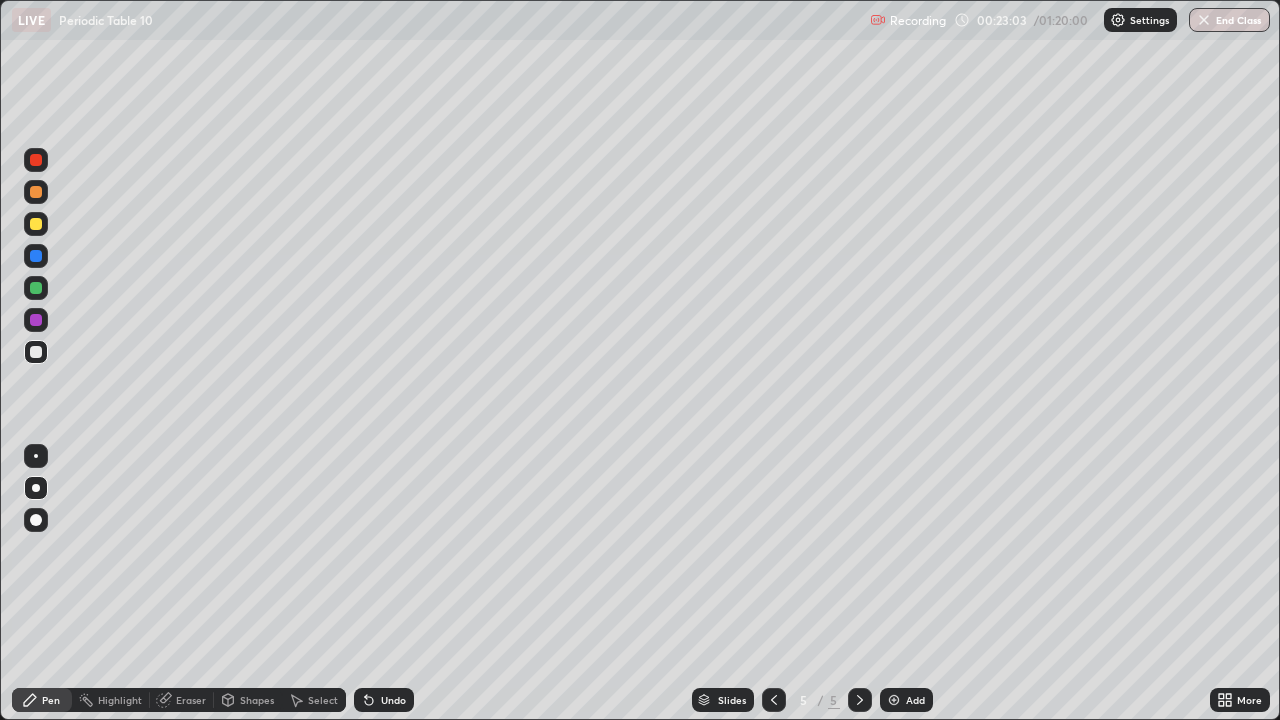 click on "Slides 5 / 5 Add" at bounding box center (812, 700) 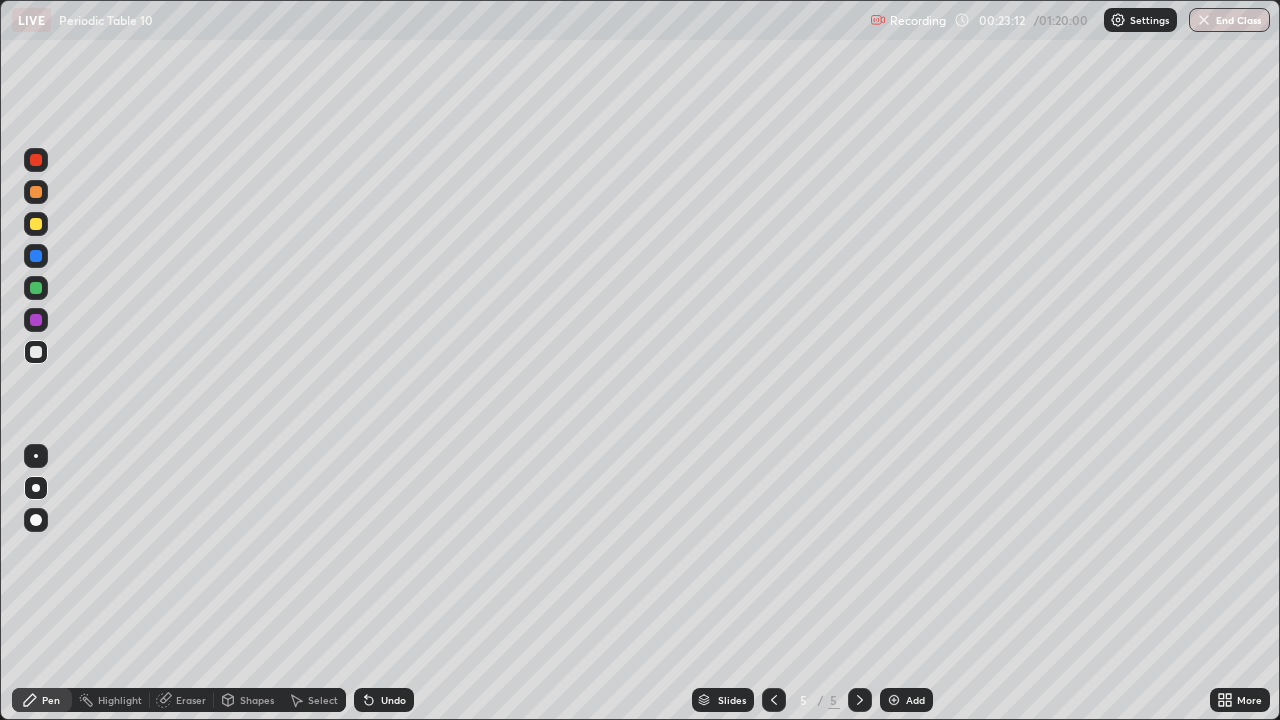 click at bounding box center [36, 320] 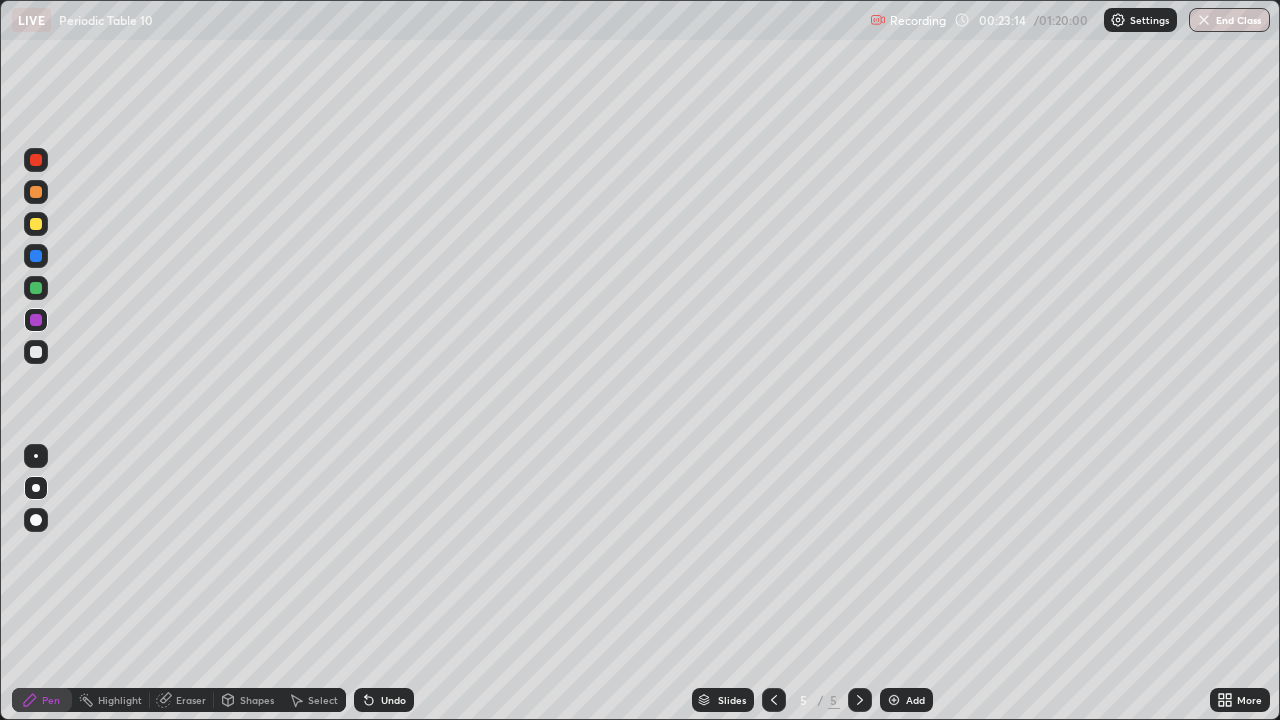click at bounding box center [894, 700] 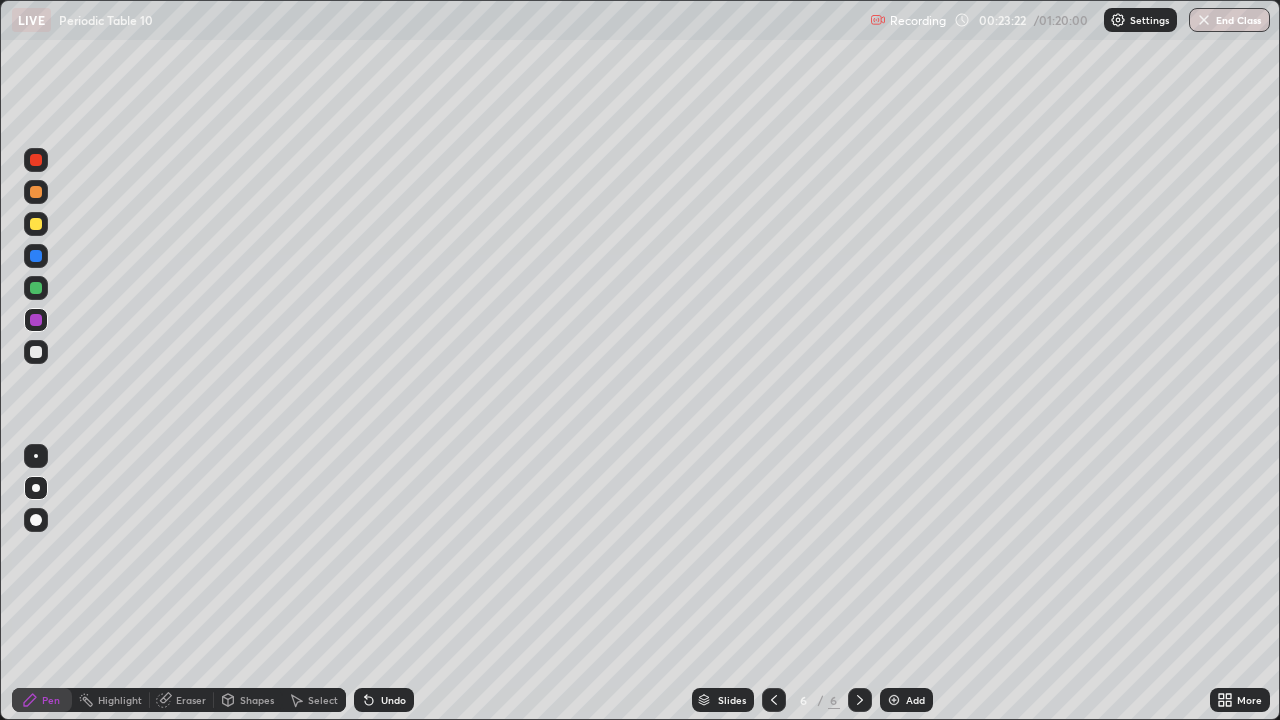 click 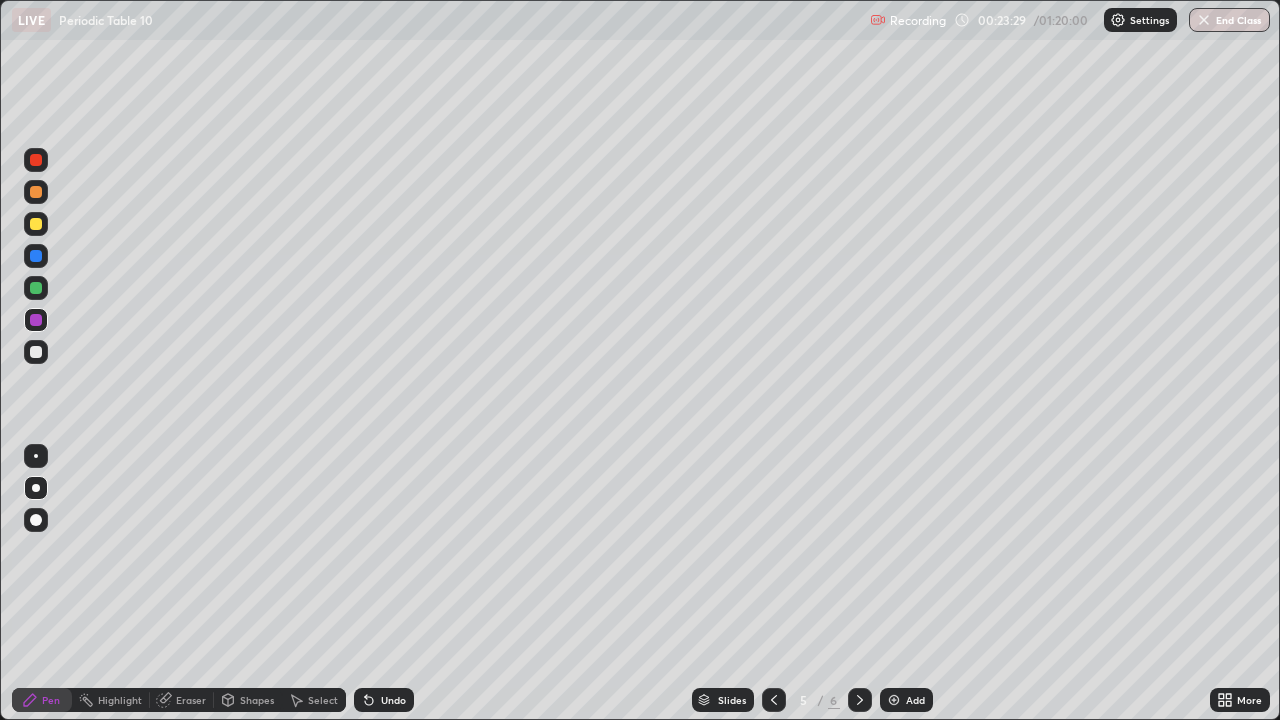 click 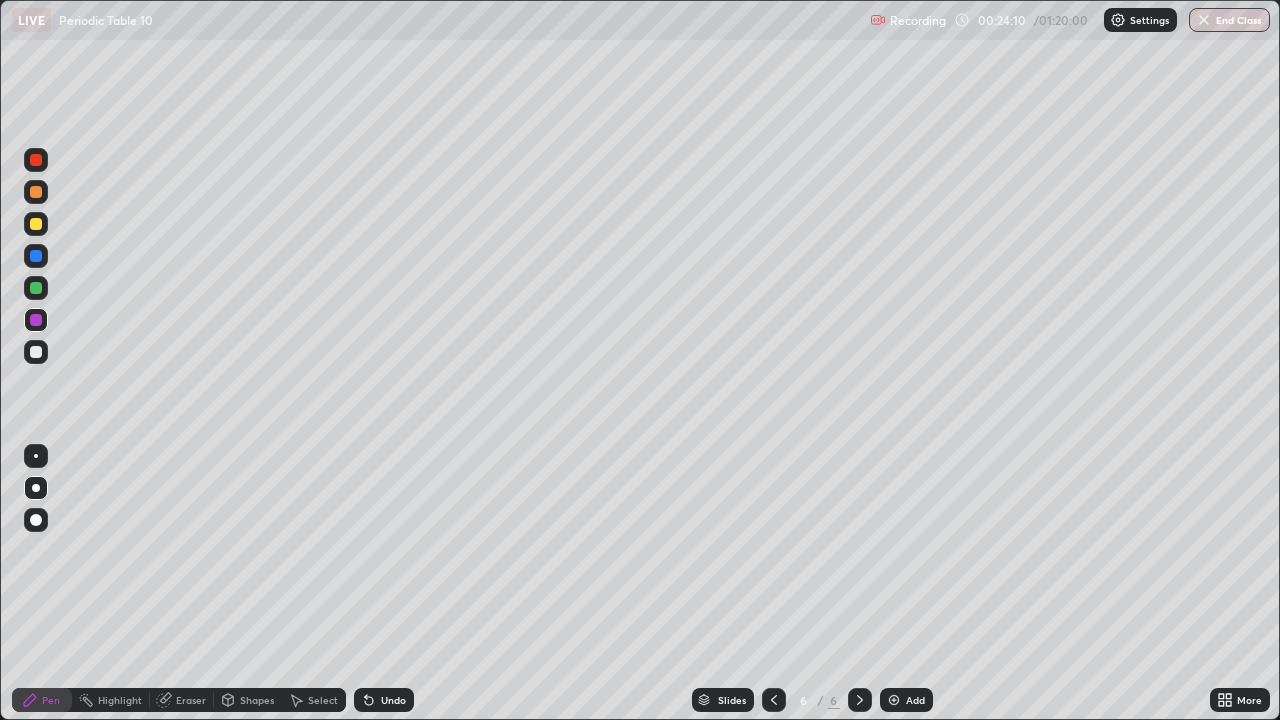 click 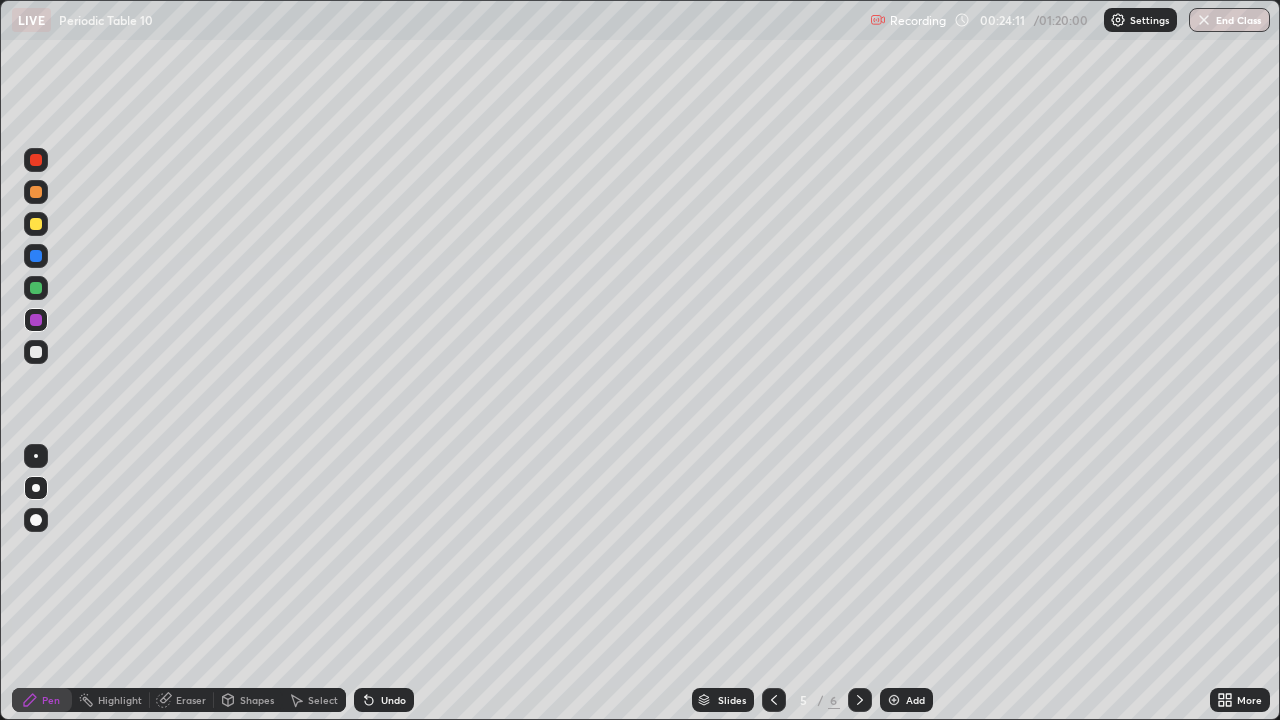 click 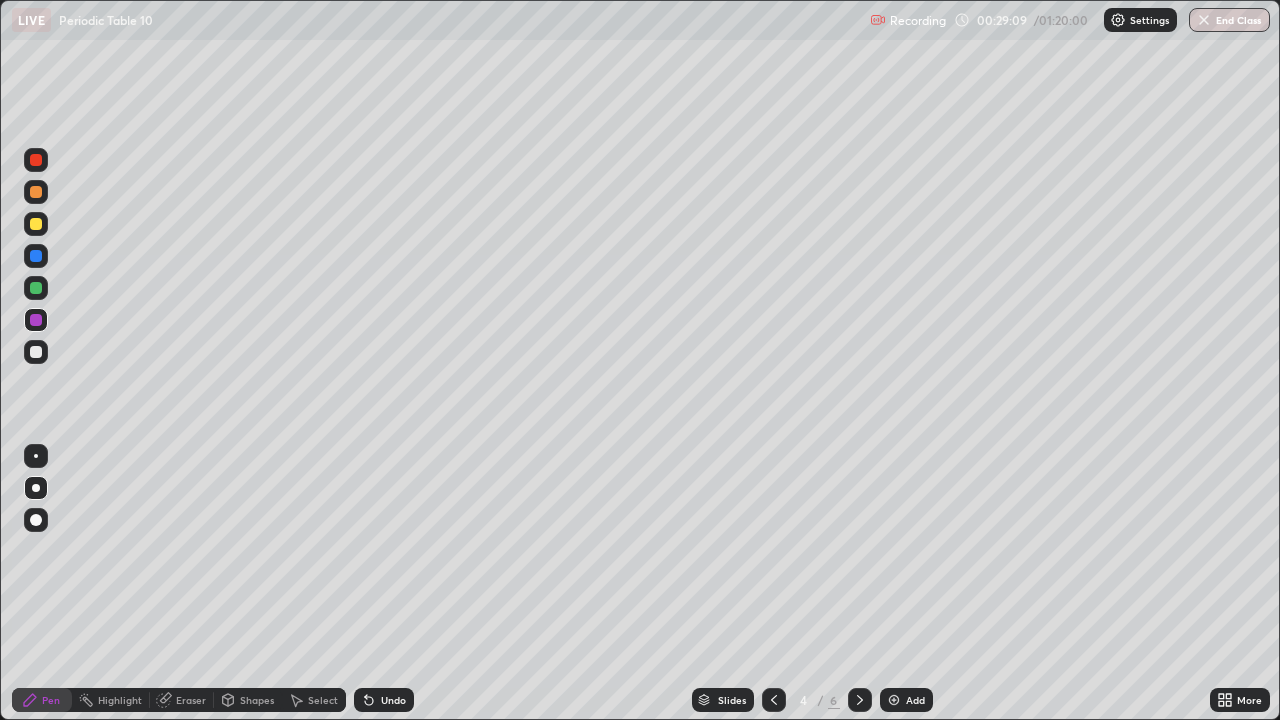 click 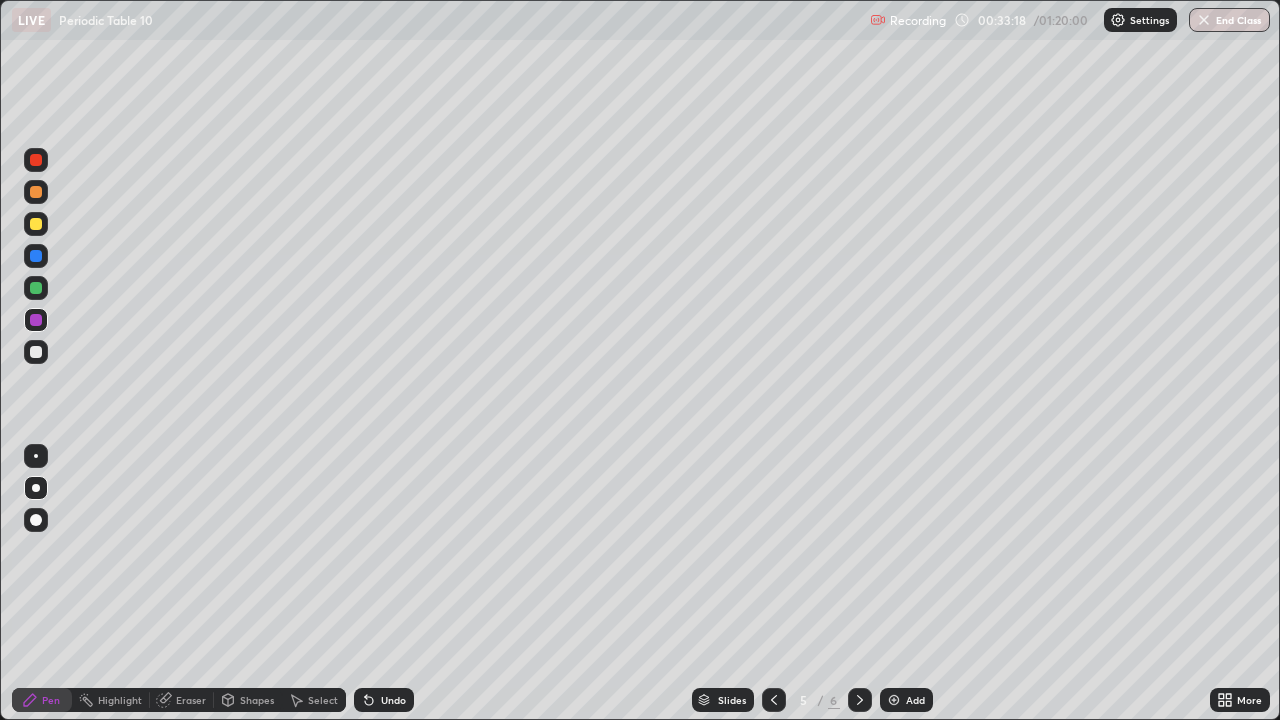 click on "End Class" at bounding box center (1229, 20) 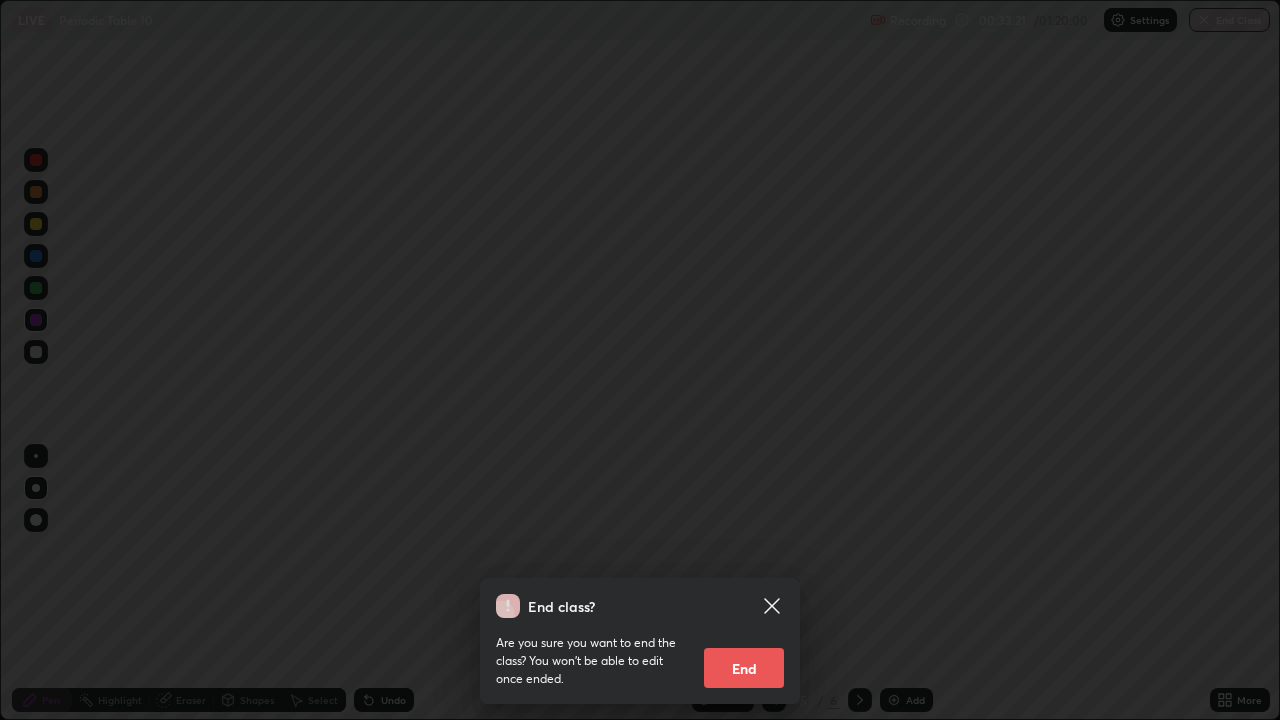 click on "End class? Are you sure you want to end the class? You won’t be able to edit once ended. End" at bounding box center [640, 360] 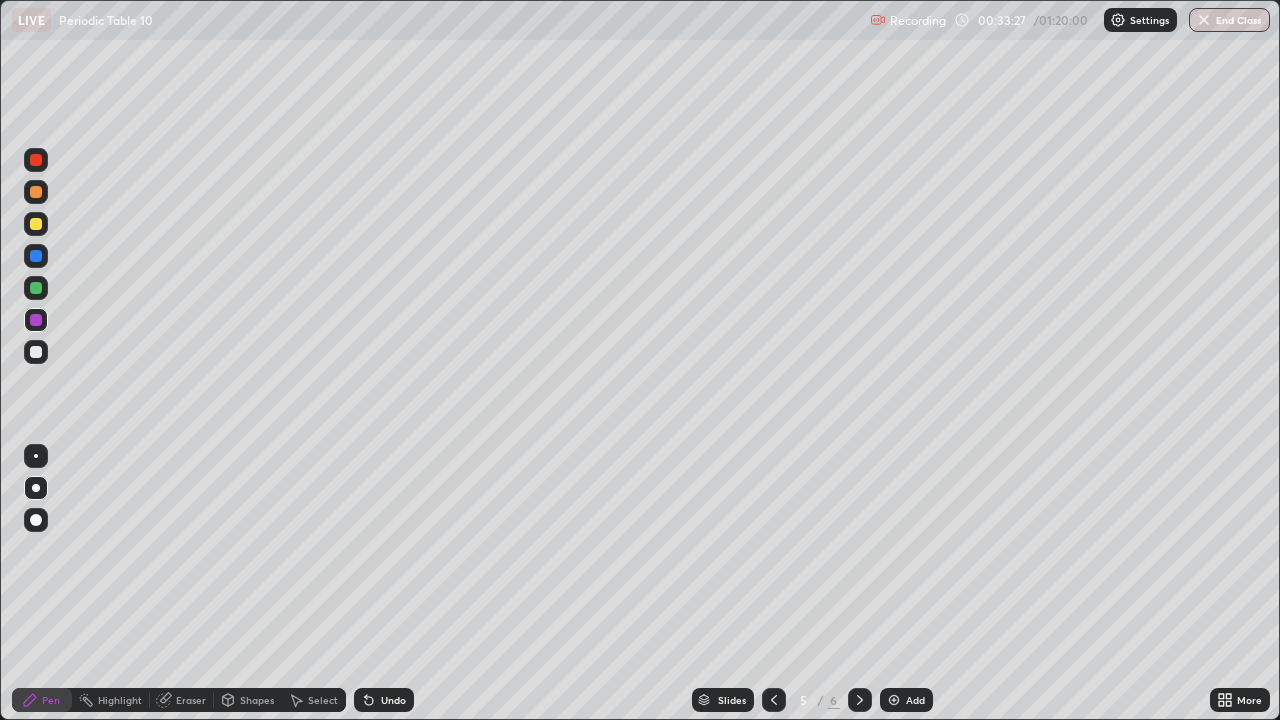 click 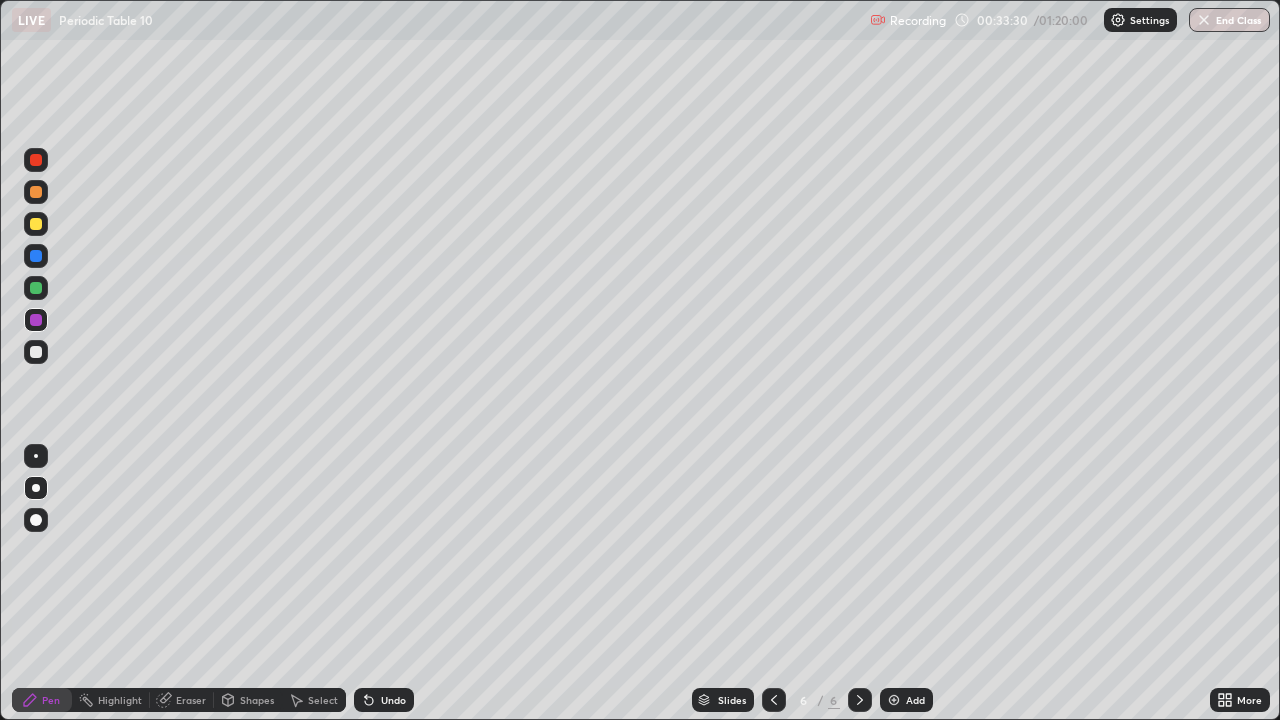 click 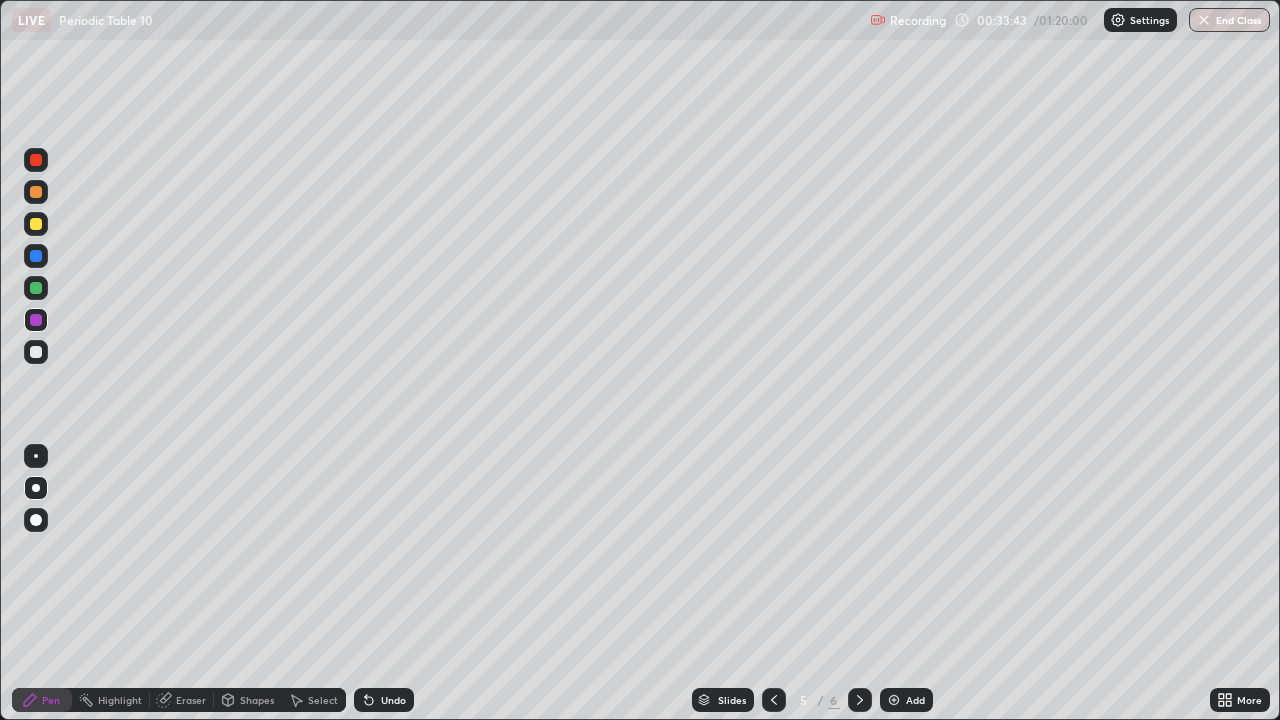 click at bounding box center (860, 700) 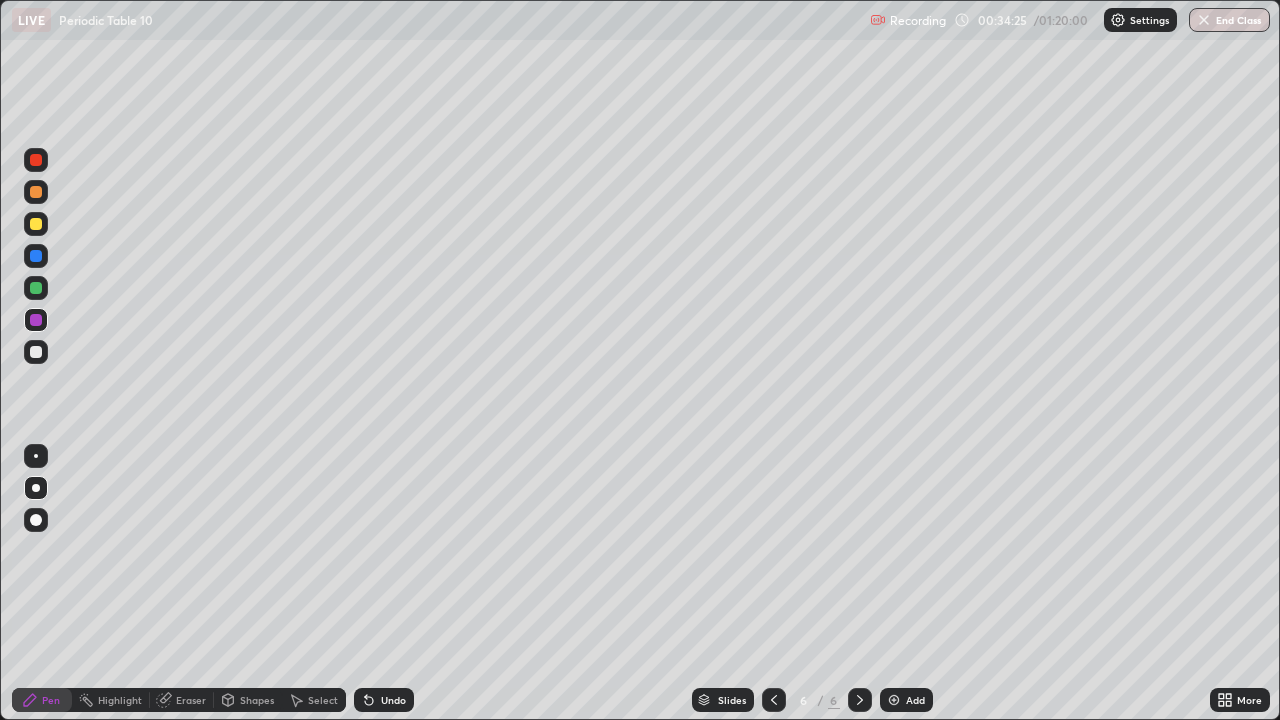 click on "End Class" at bounding box center [1229, 20] 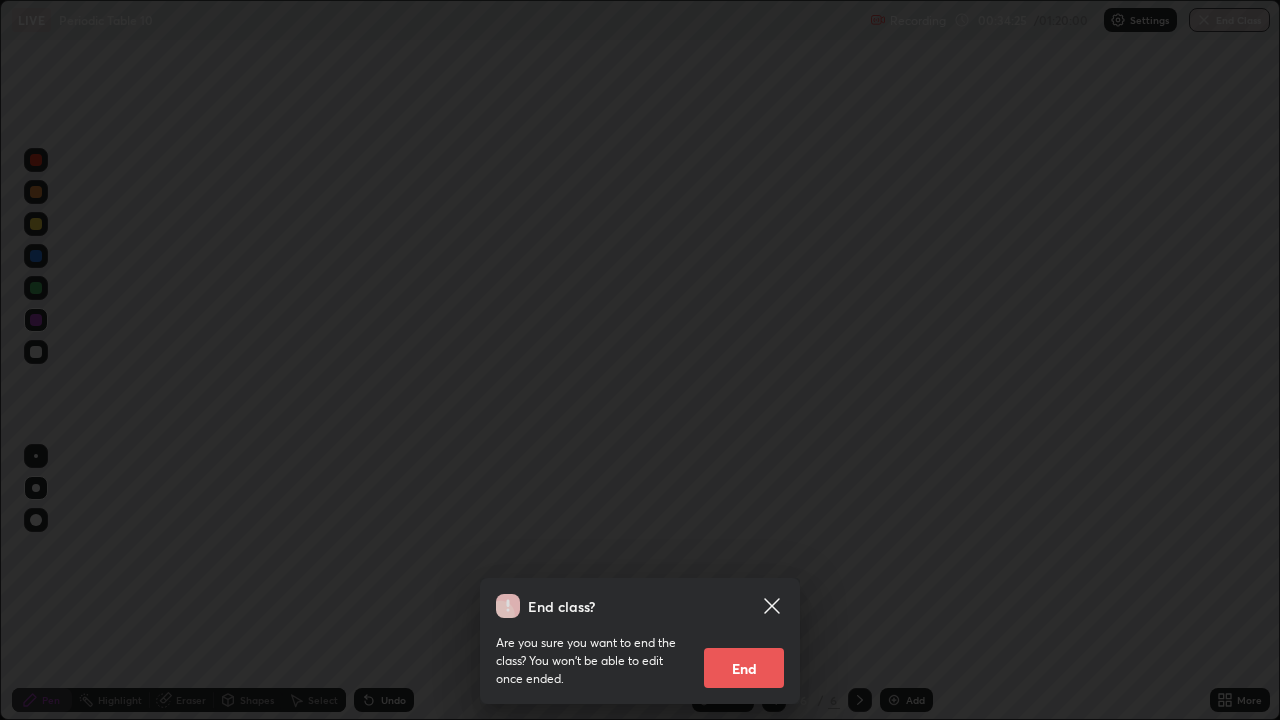 click on "End class? Are you sure you want to end the class? You won’t be able to edit once ended. End" at bounding box center [640, 360] 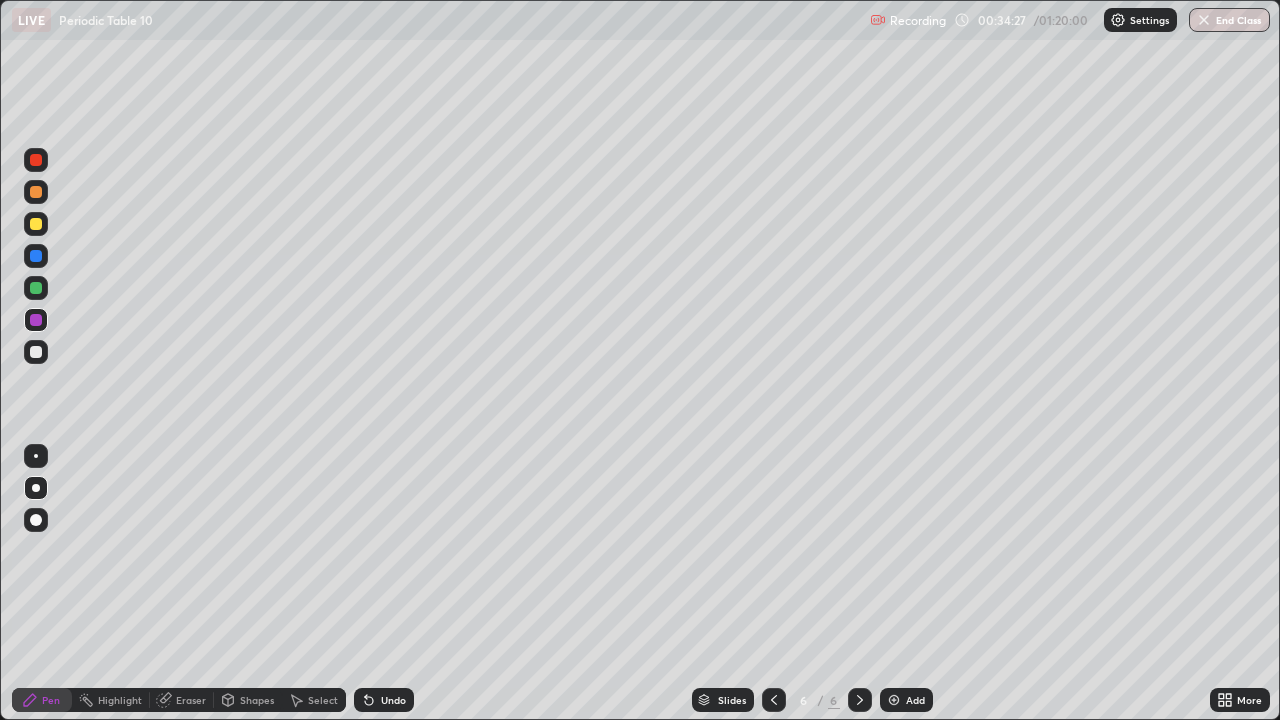 click on "End Class" at bounding box center (1229, 20) 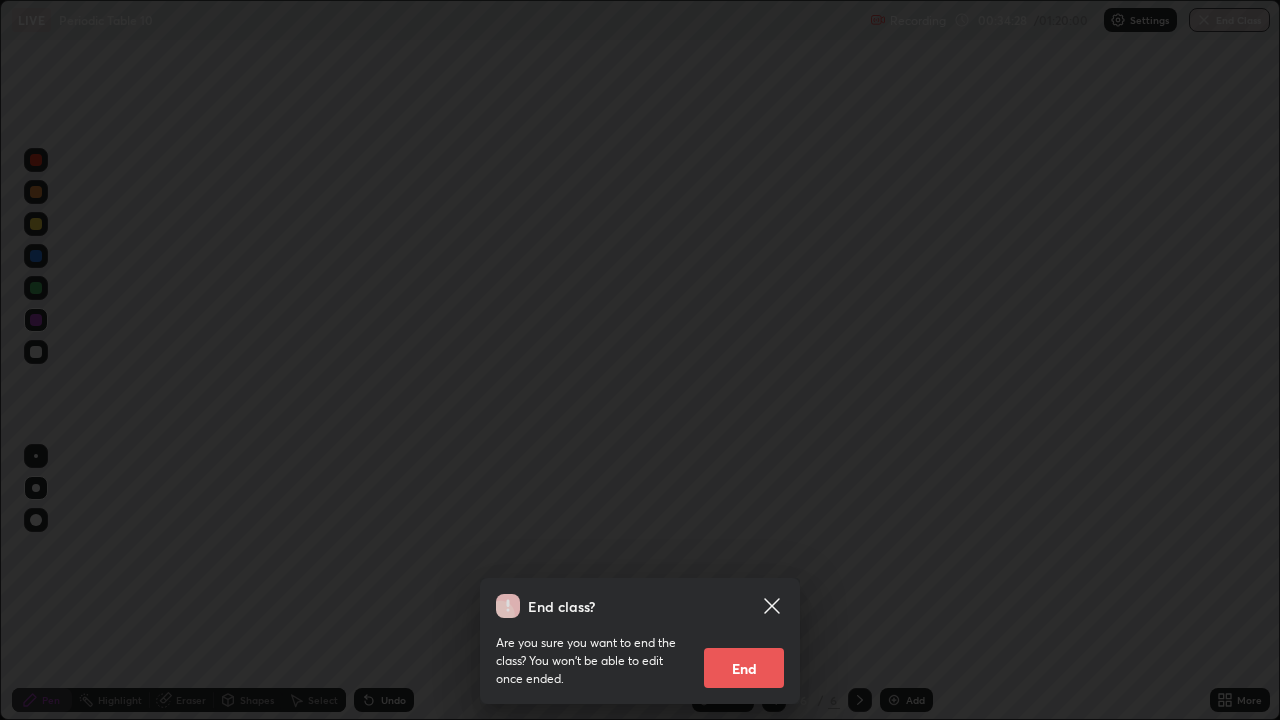click on "End" at bounding box center [744, 668] 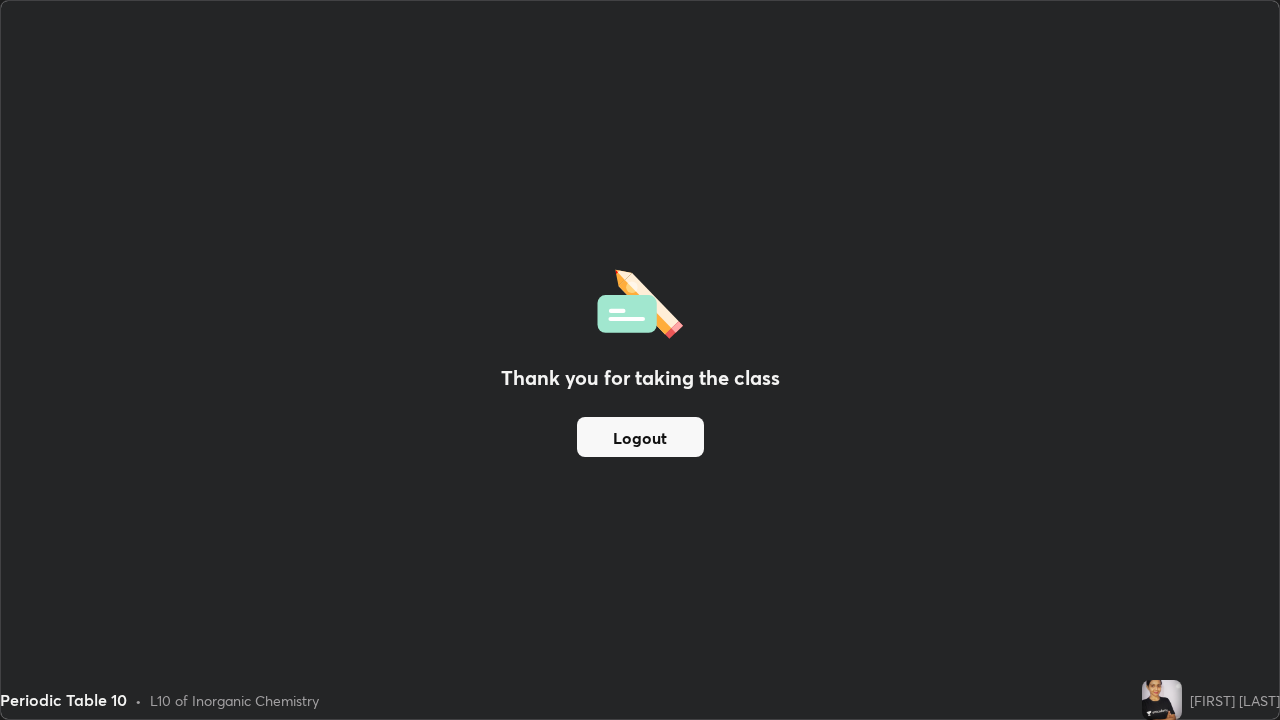 click on "Logout" at bounding box center (640, 437) 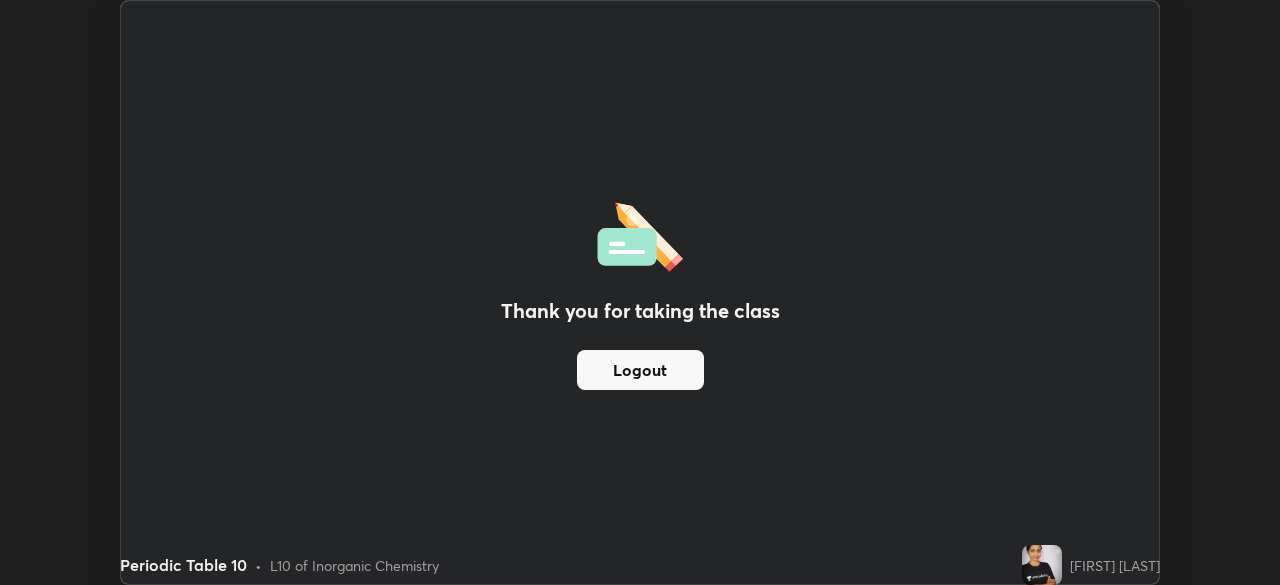 scroll, scrollTop: 585, scrollLeft: 1280, axis: both 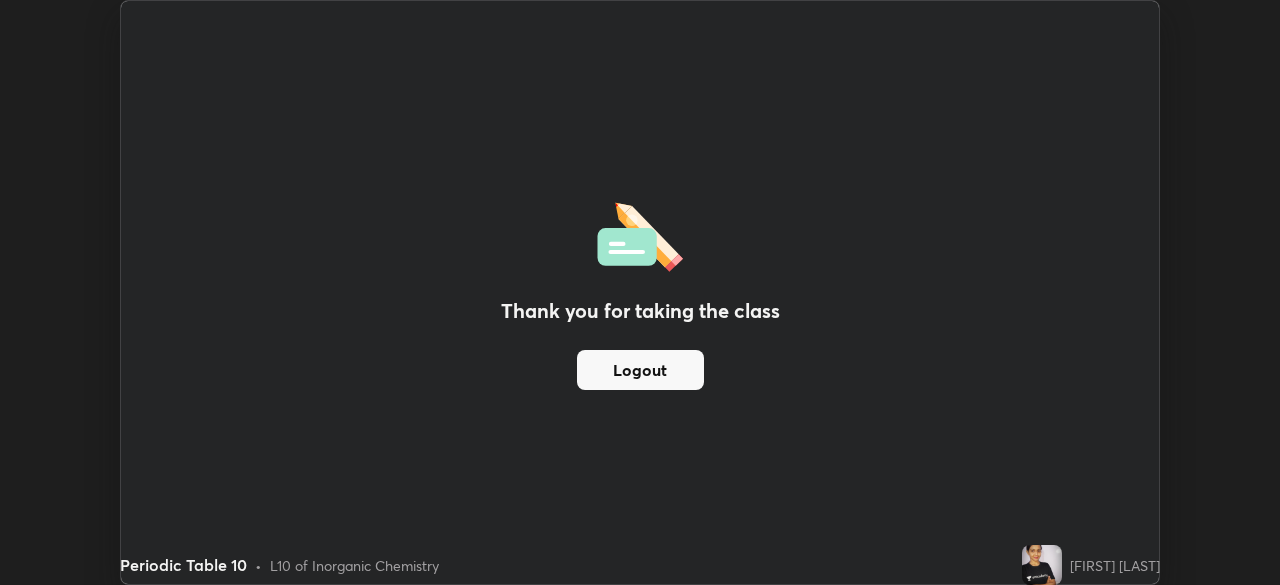 click on "Logout" at bounding box center [640, 370] 